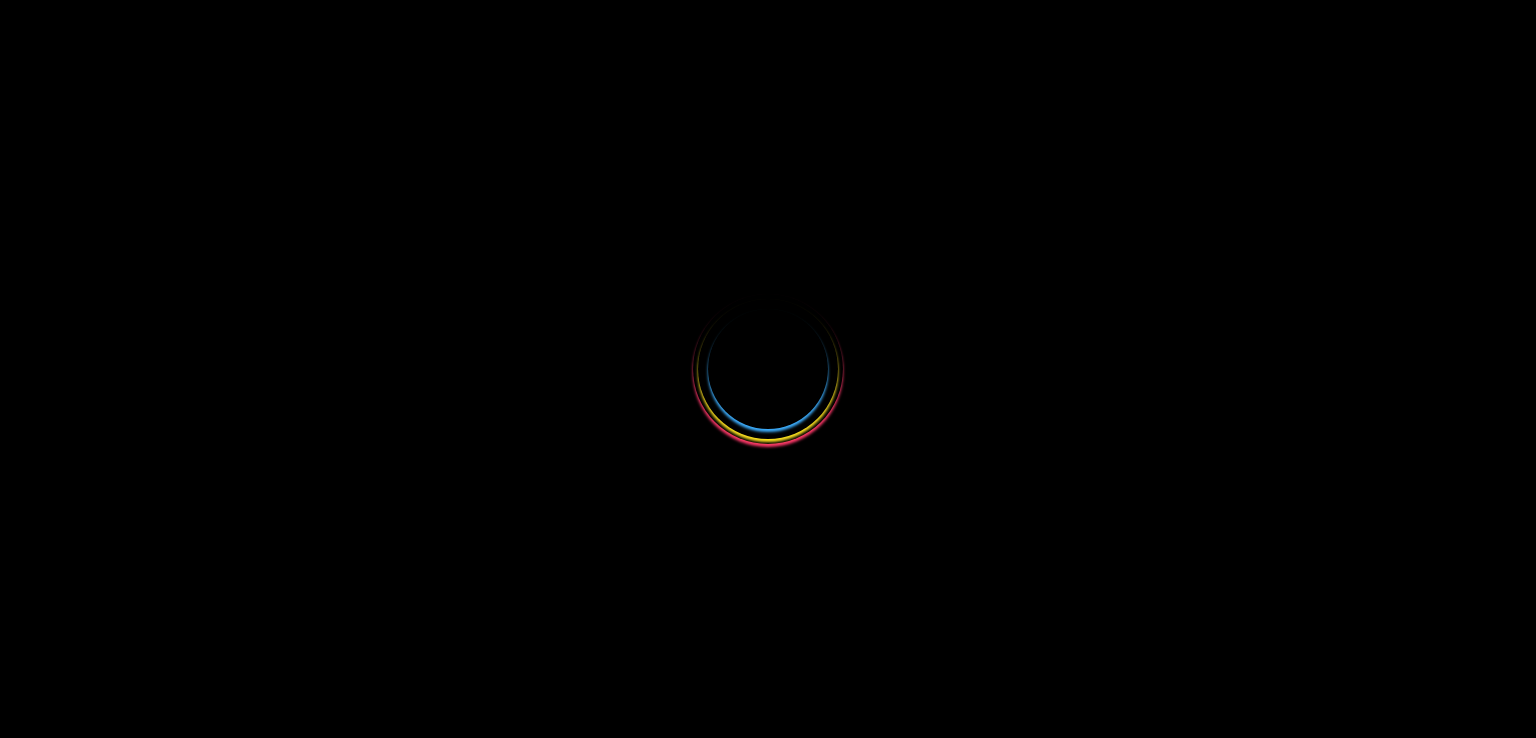 scroll, scrollTop: 0, scrollLeft: 0, axis: both 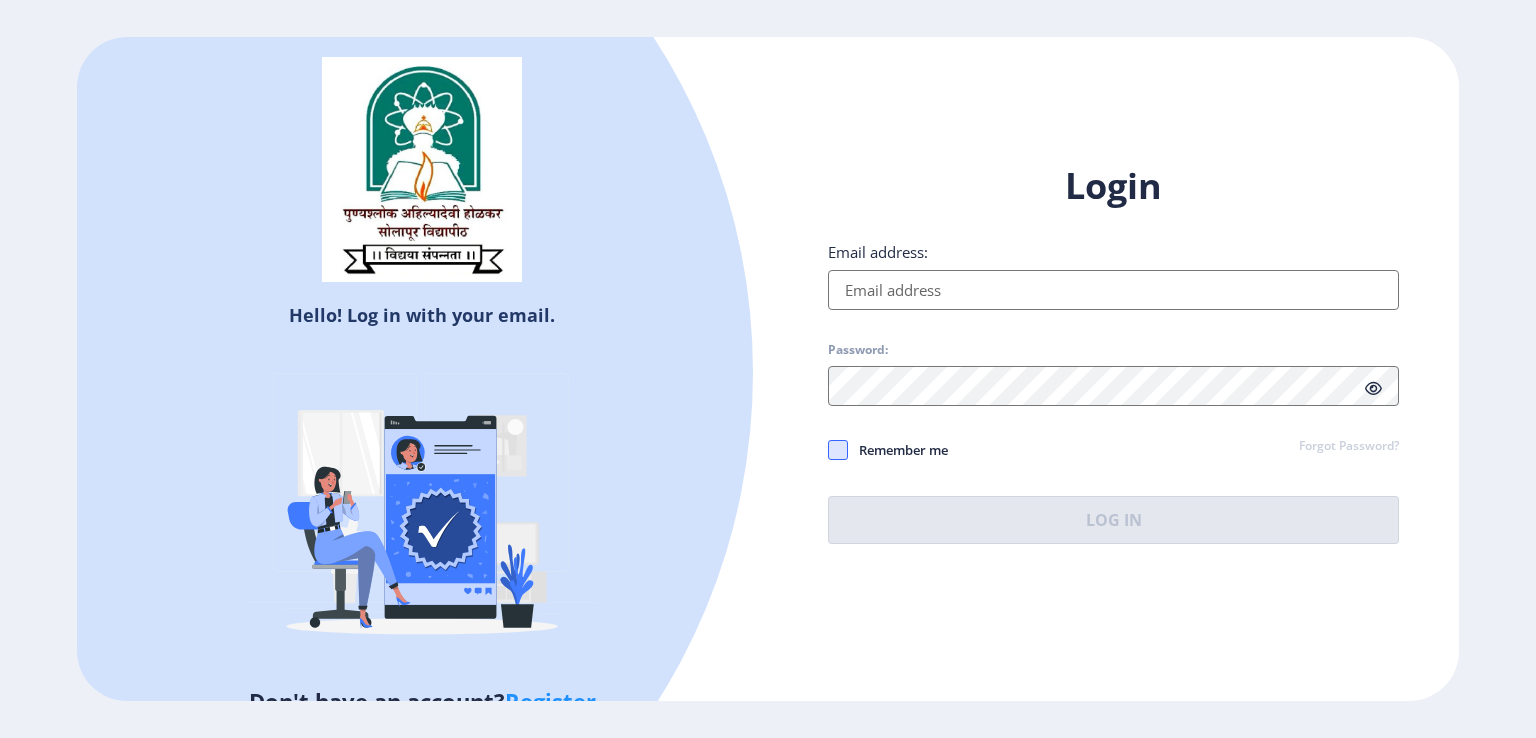 type on "[EMAIL]" 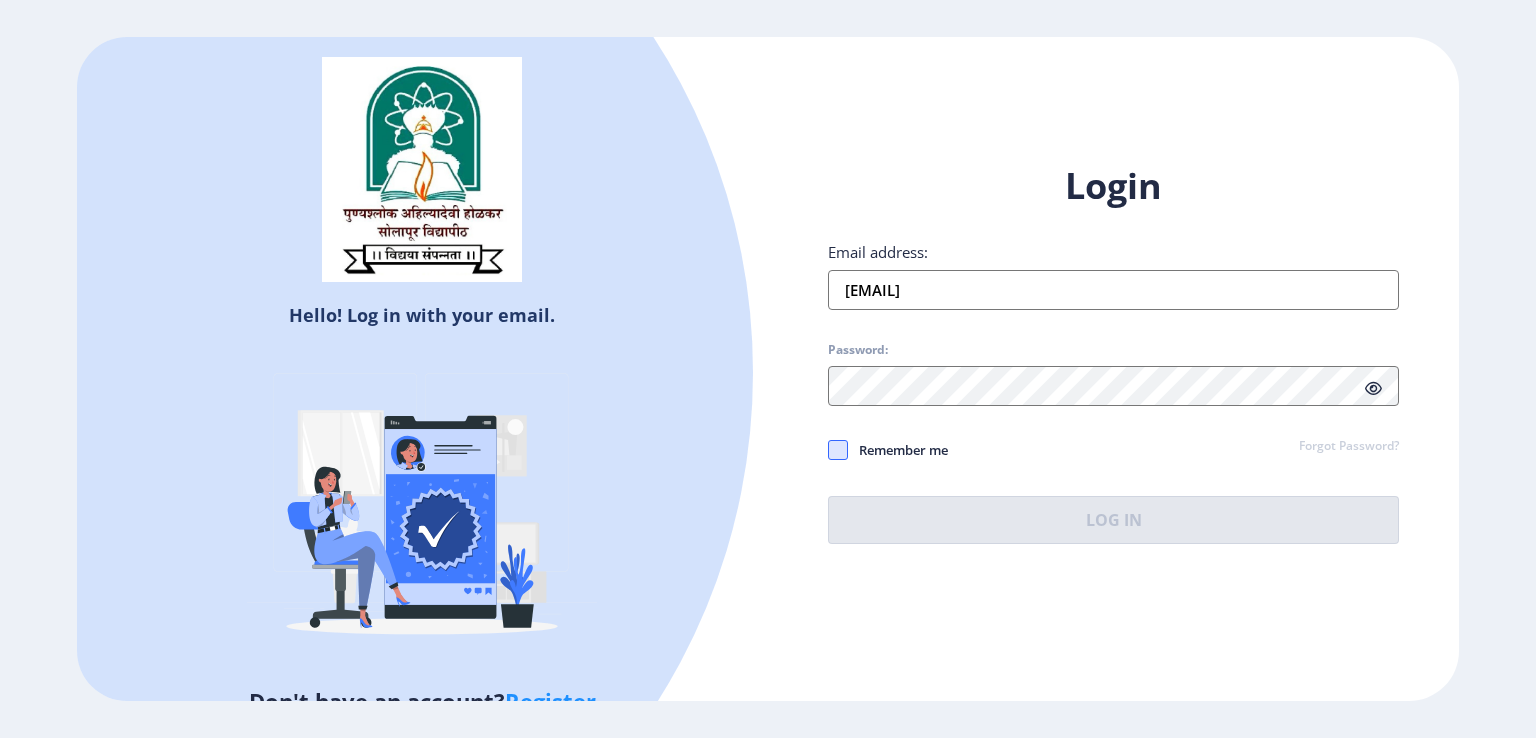 click 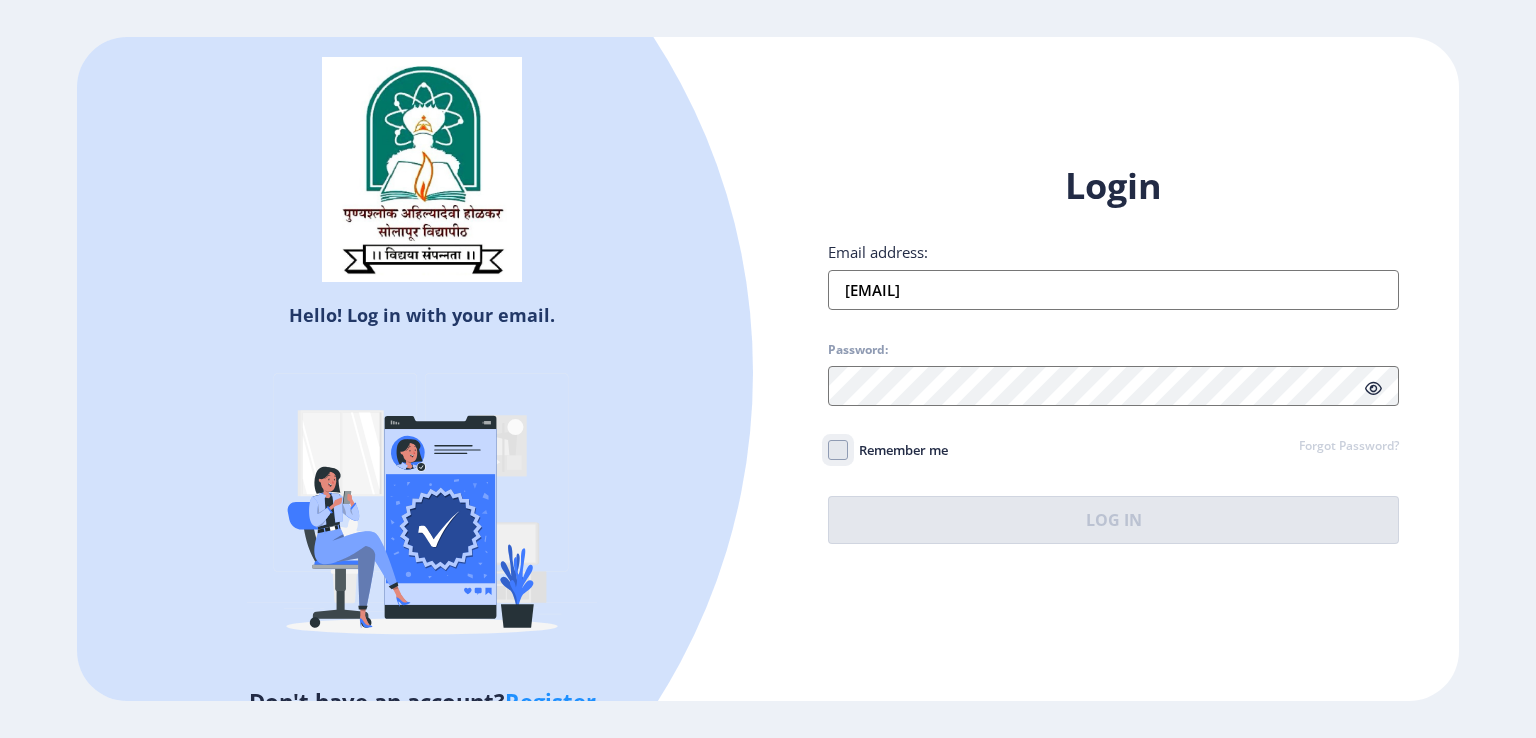 click on "Remember me" 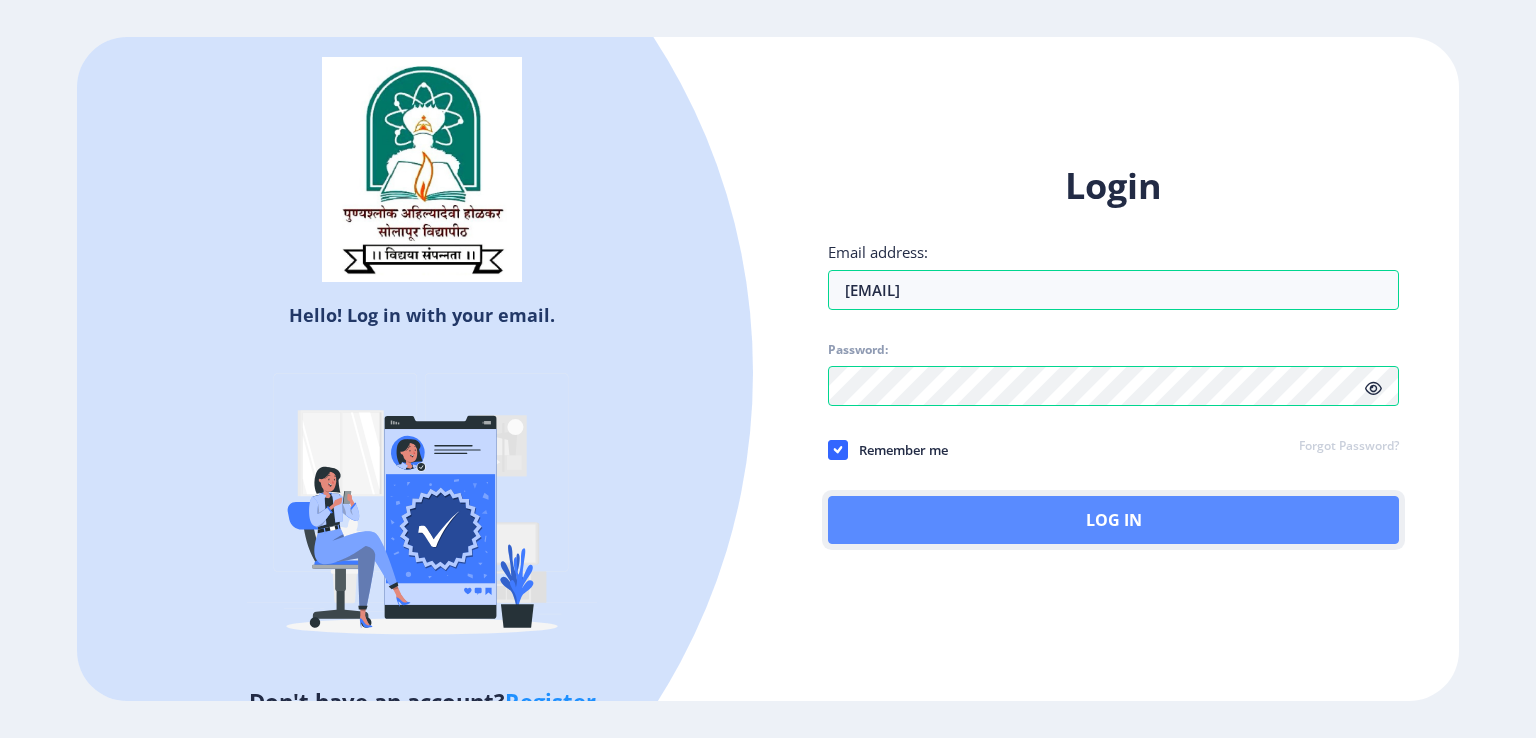 click on "Log In" 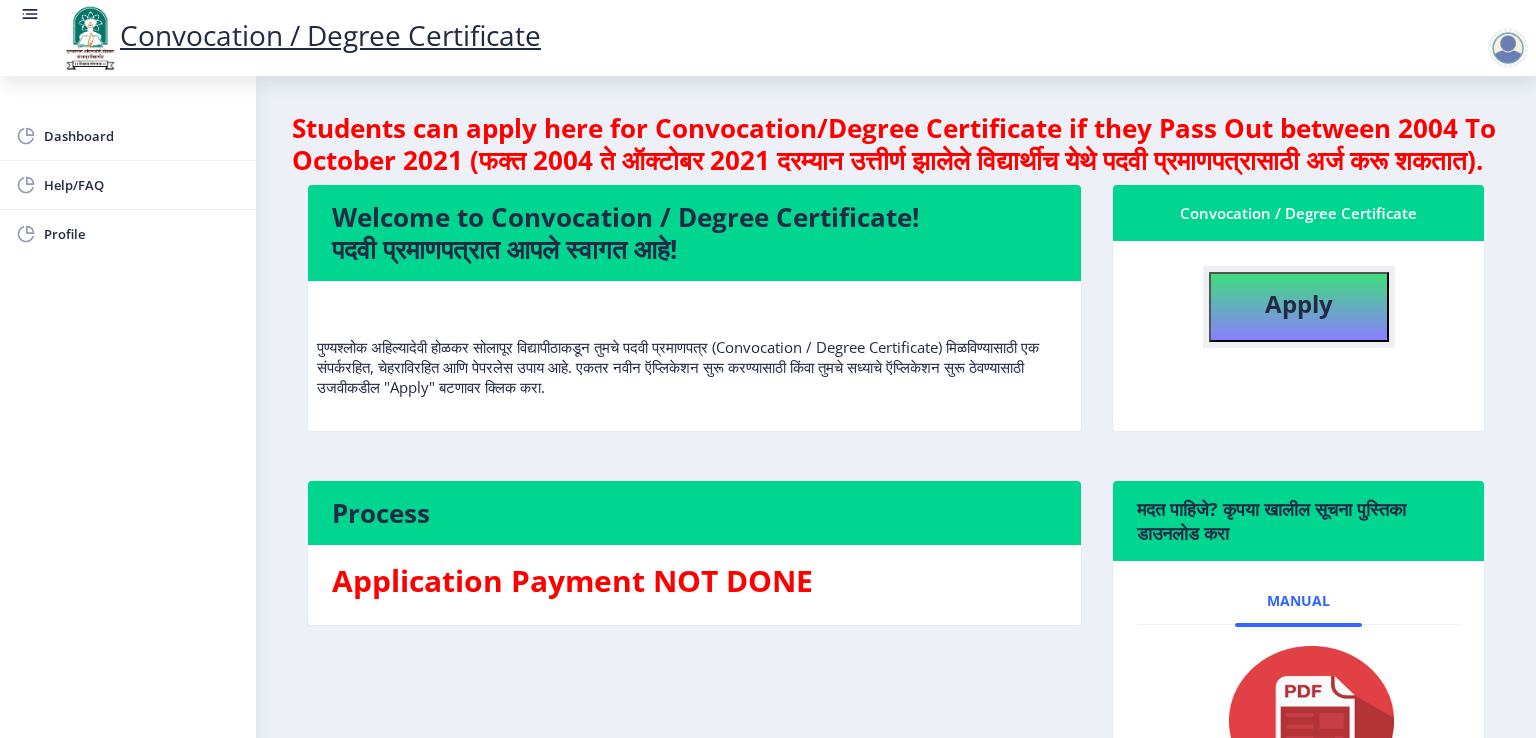 click on "Apply" 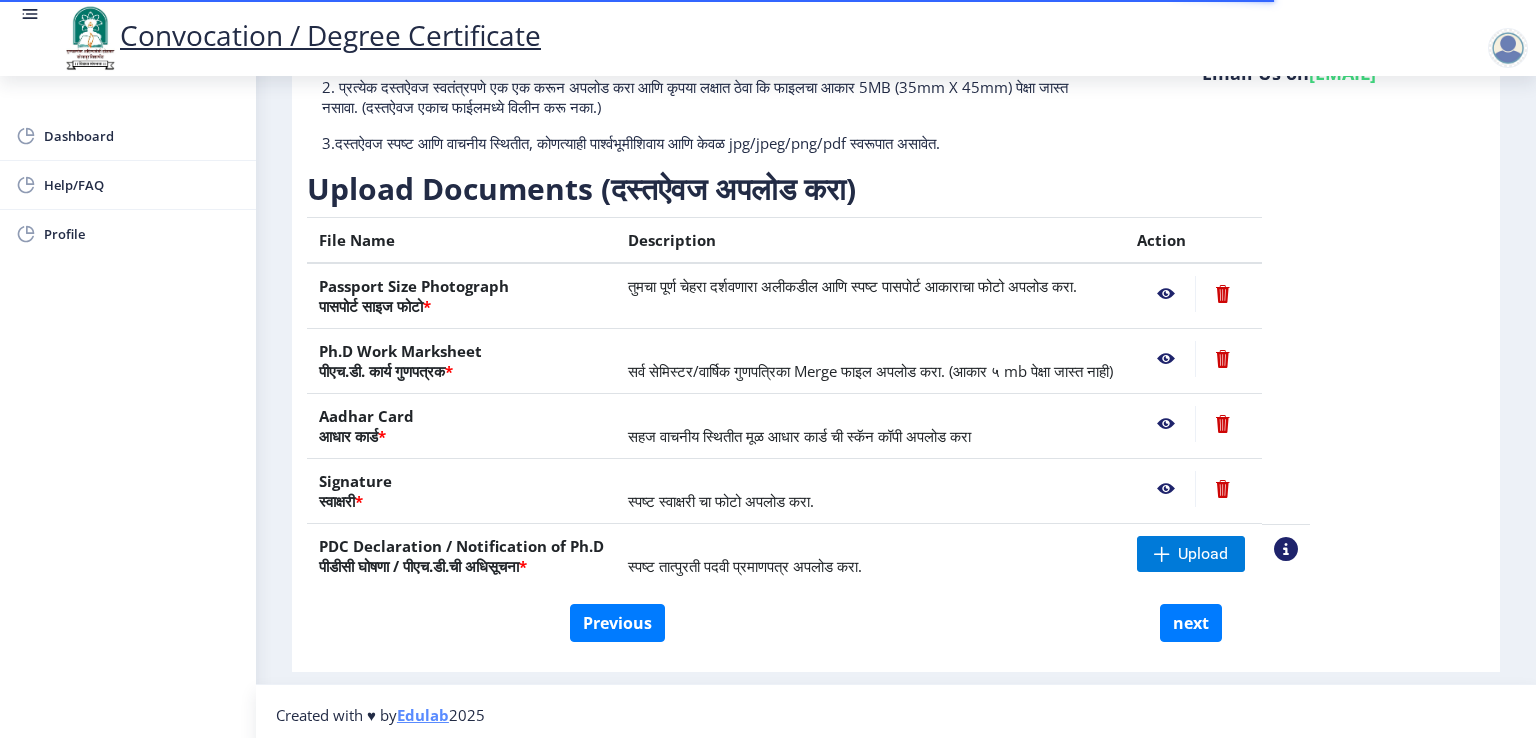 scroll, scrollTop: 210, scrollLeft: 0, axis: vertical 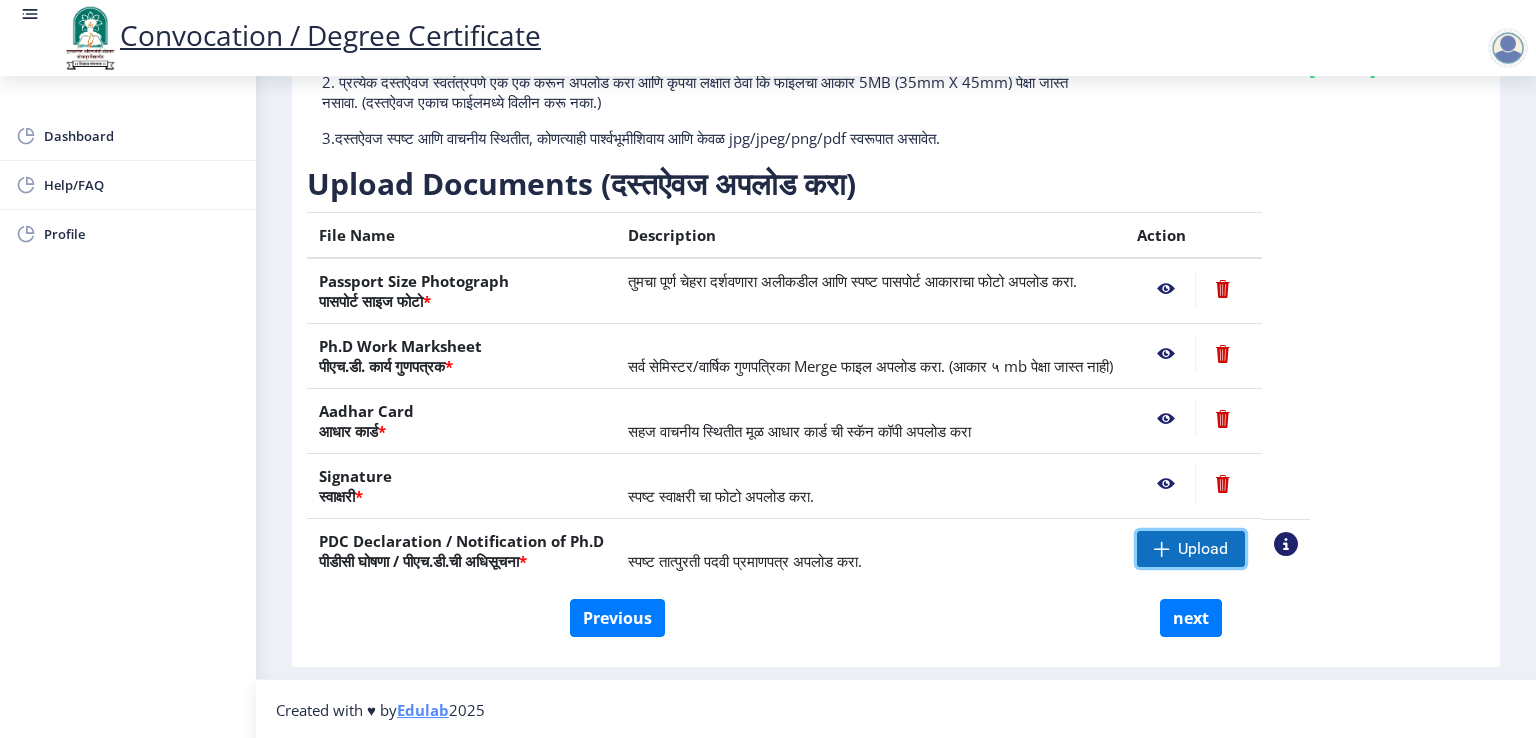 click on "Upload" 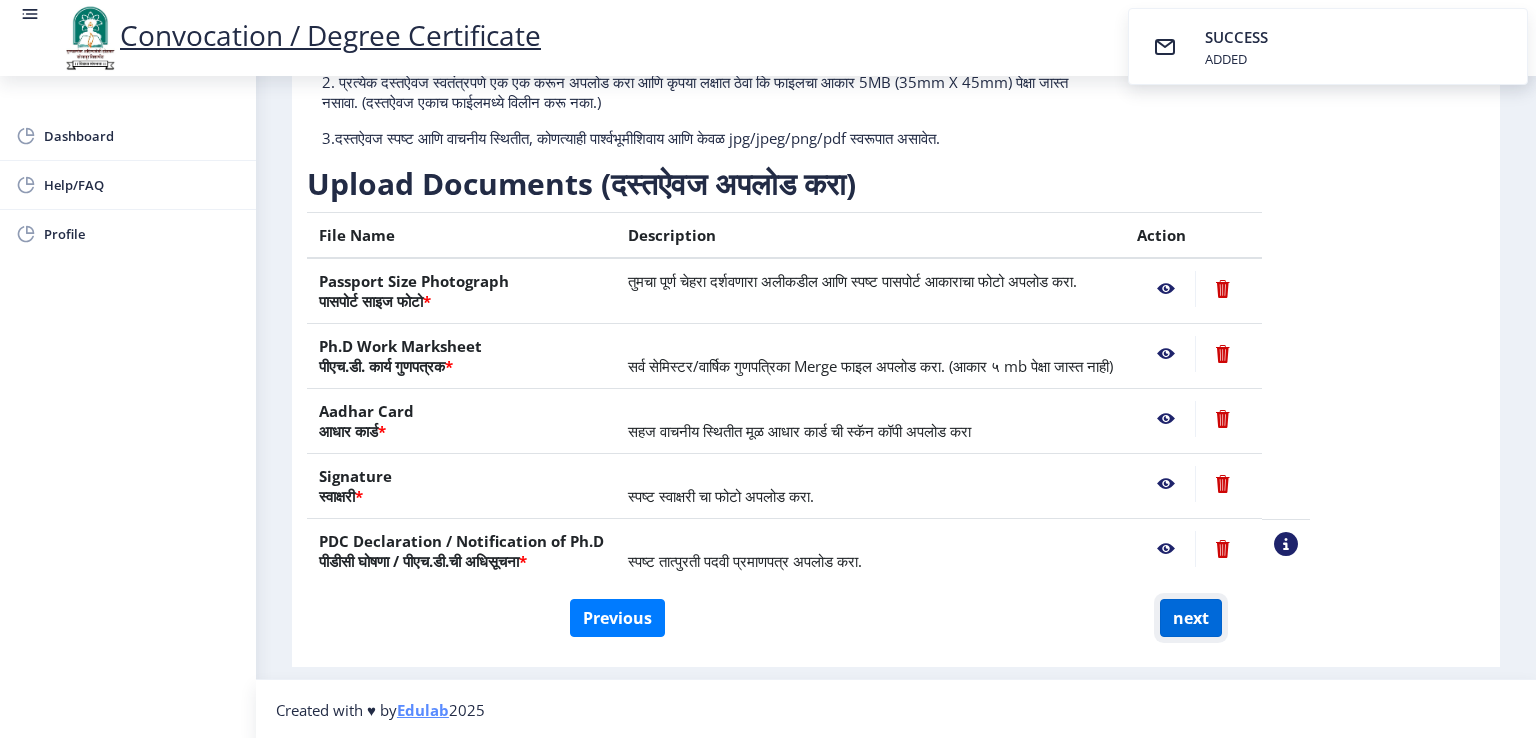 click on "next" 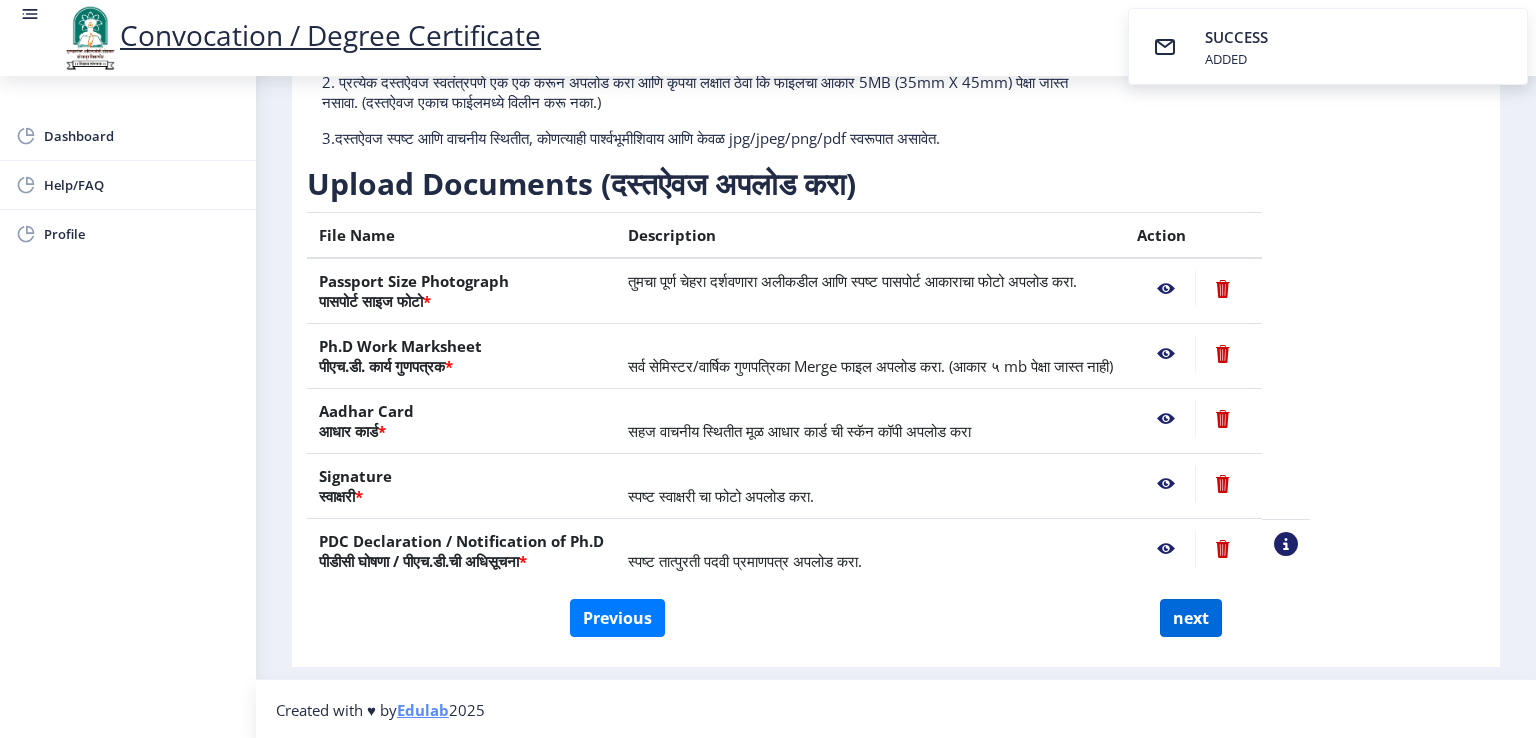 select 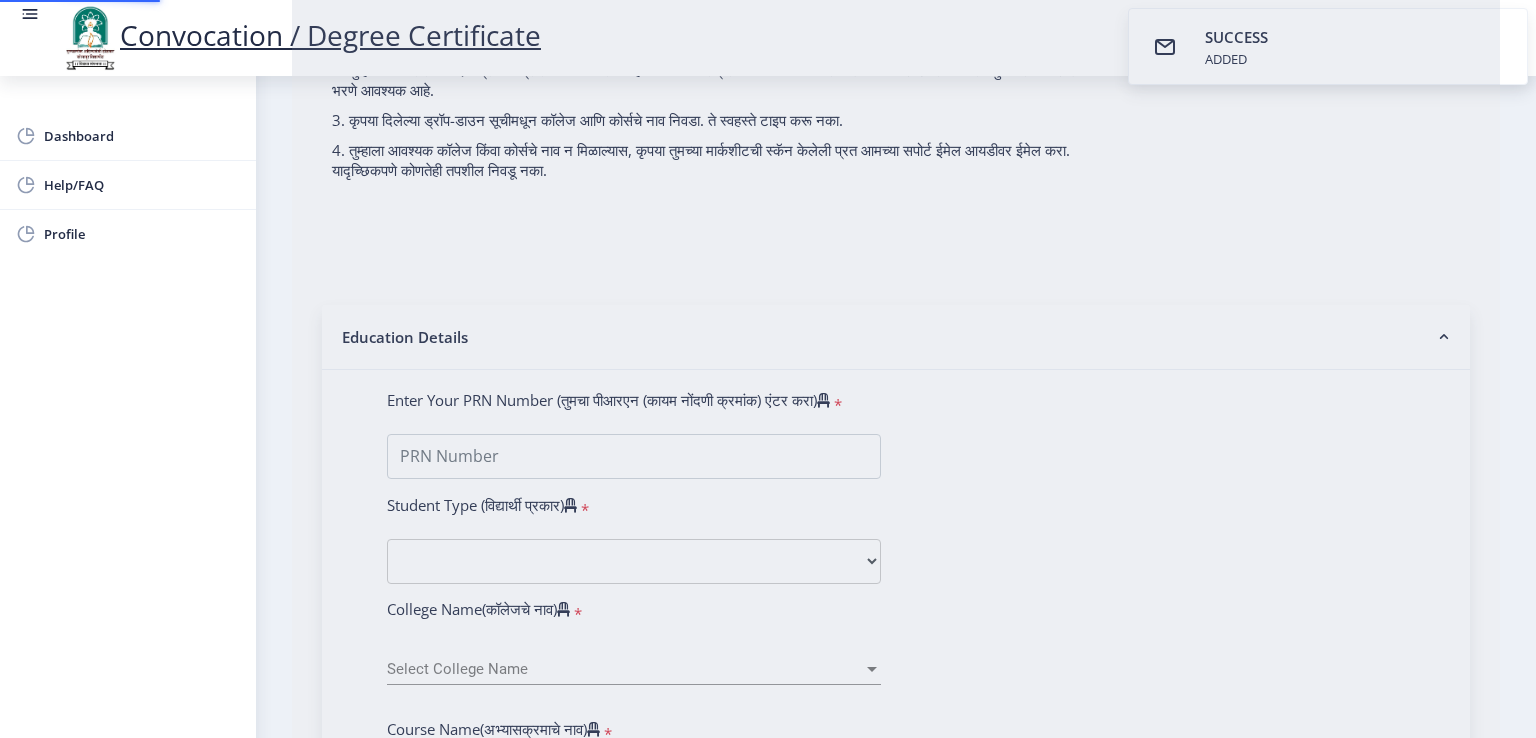 type on "[NAME] [NAME]" 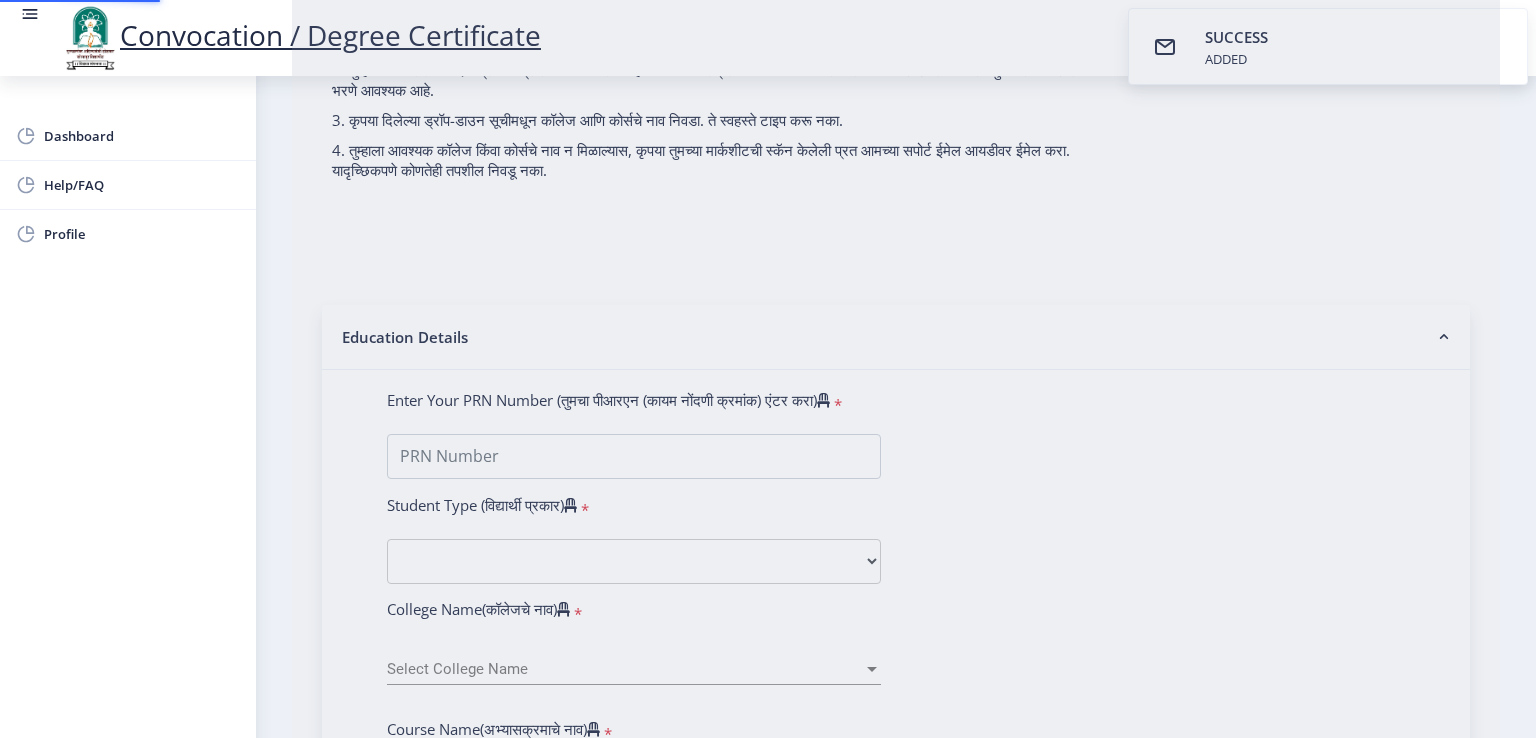 select 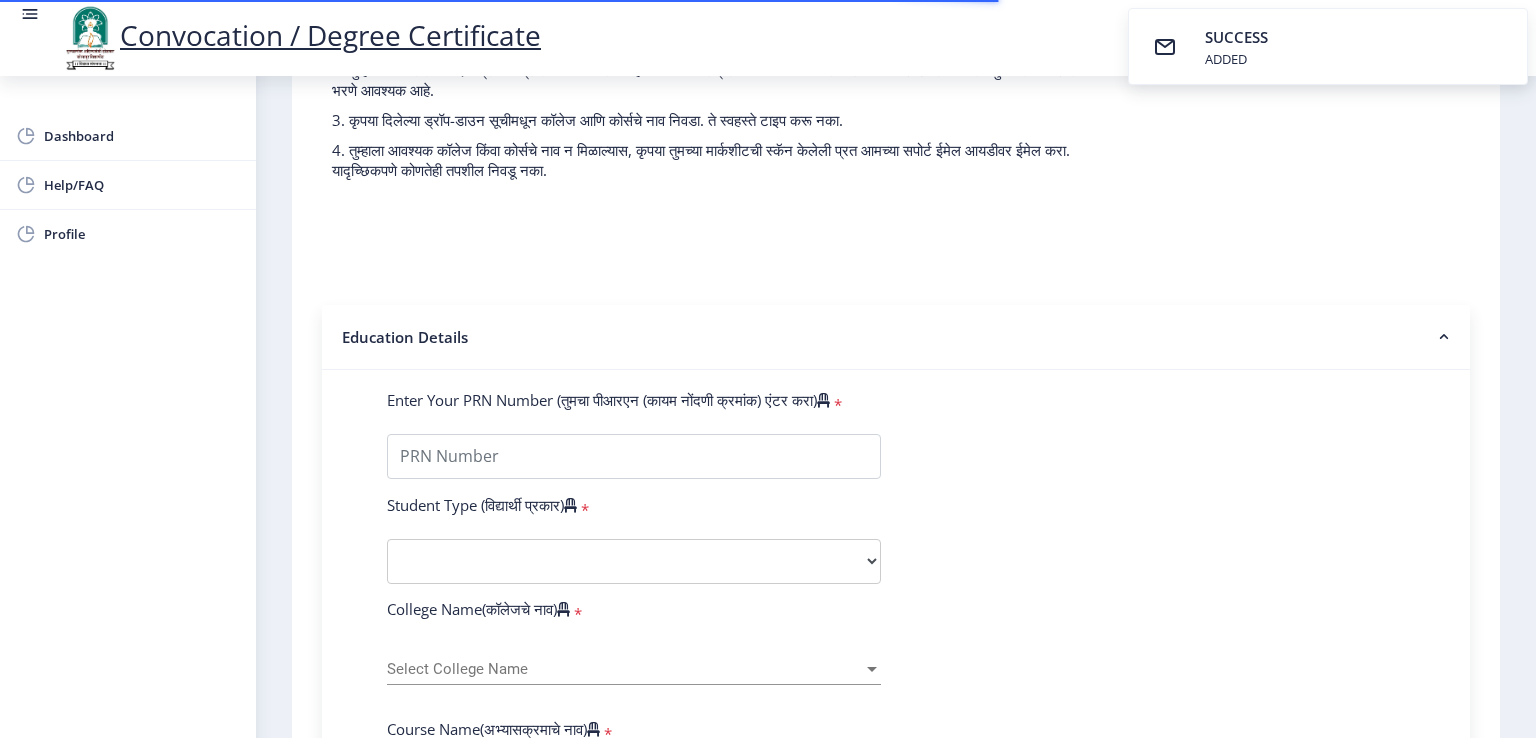 type on "[NAME] [NAME]" 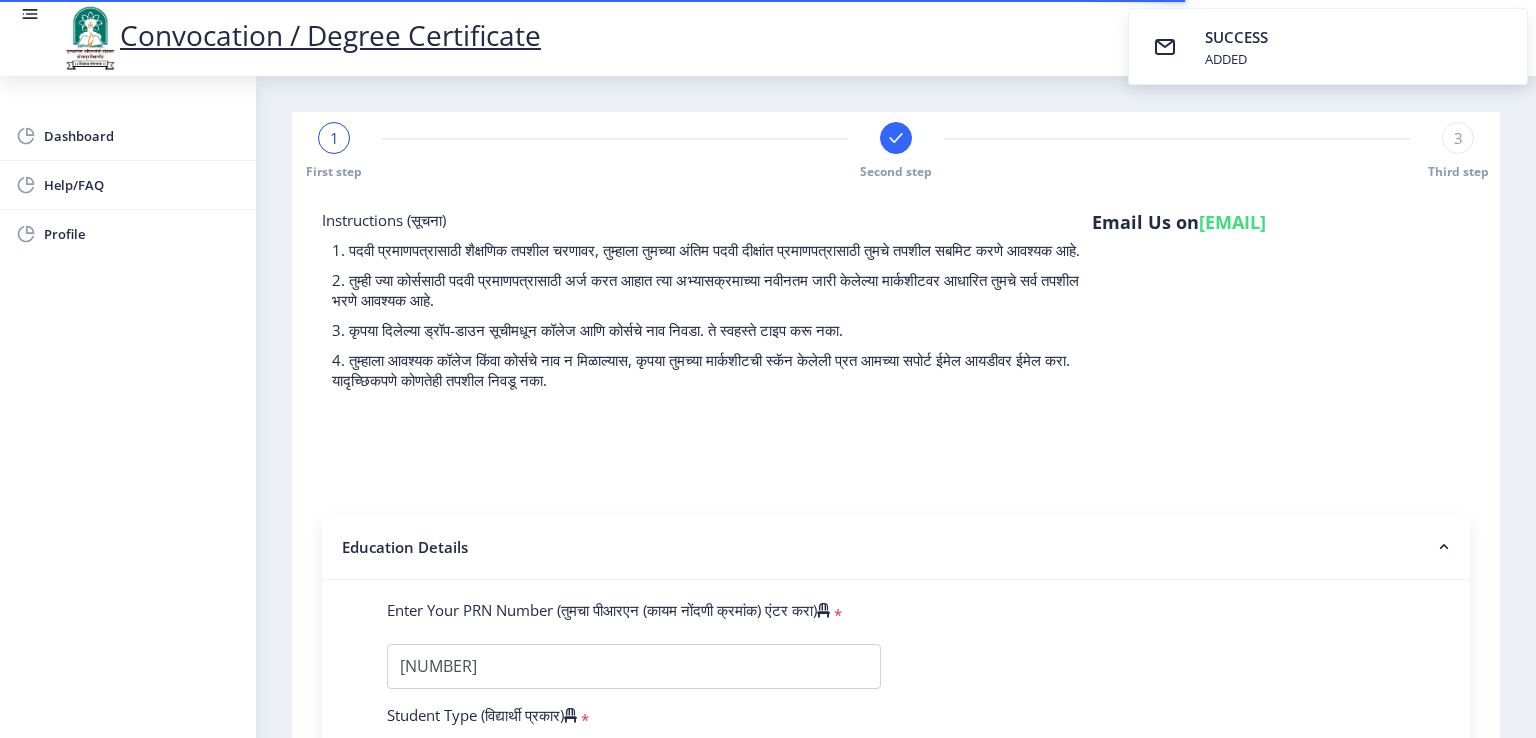 select 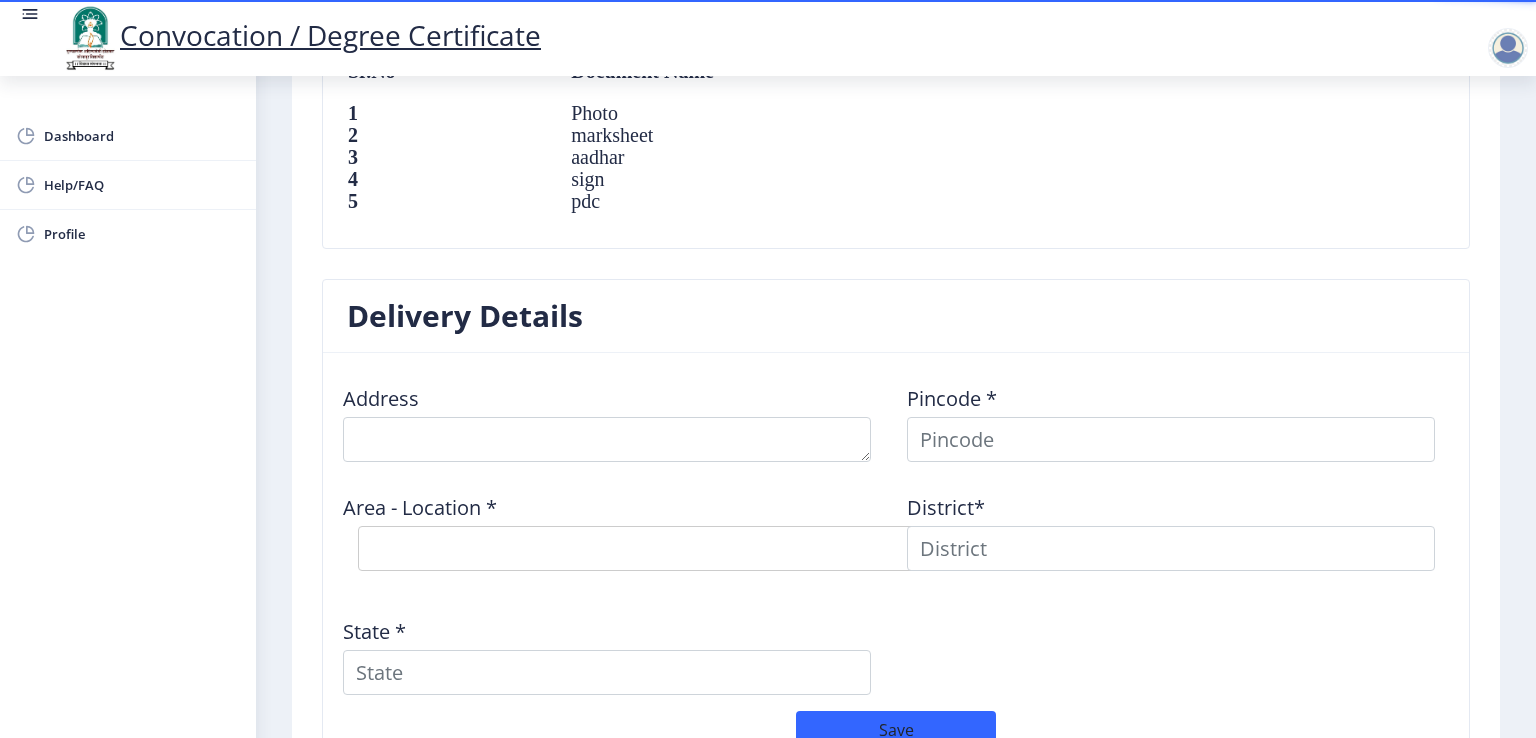 scroll, scrollTop: 1440, scrollLeft: 0, axis: vertical 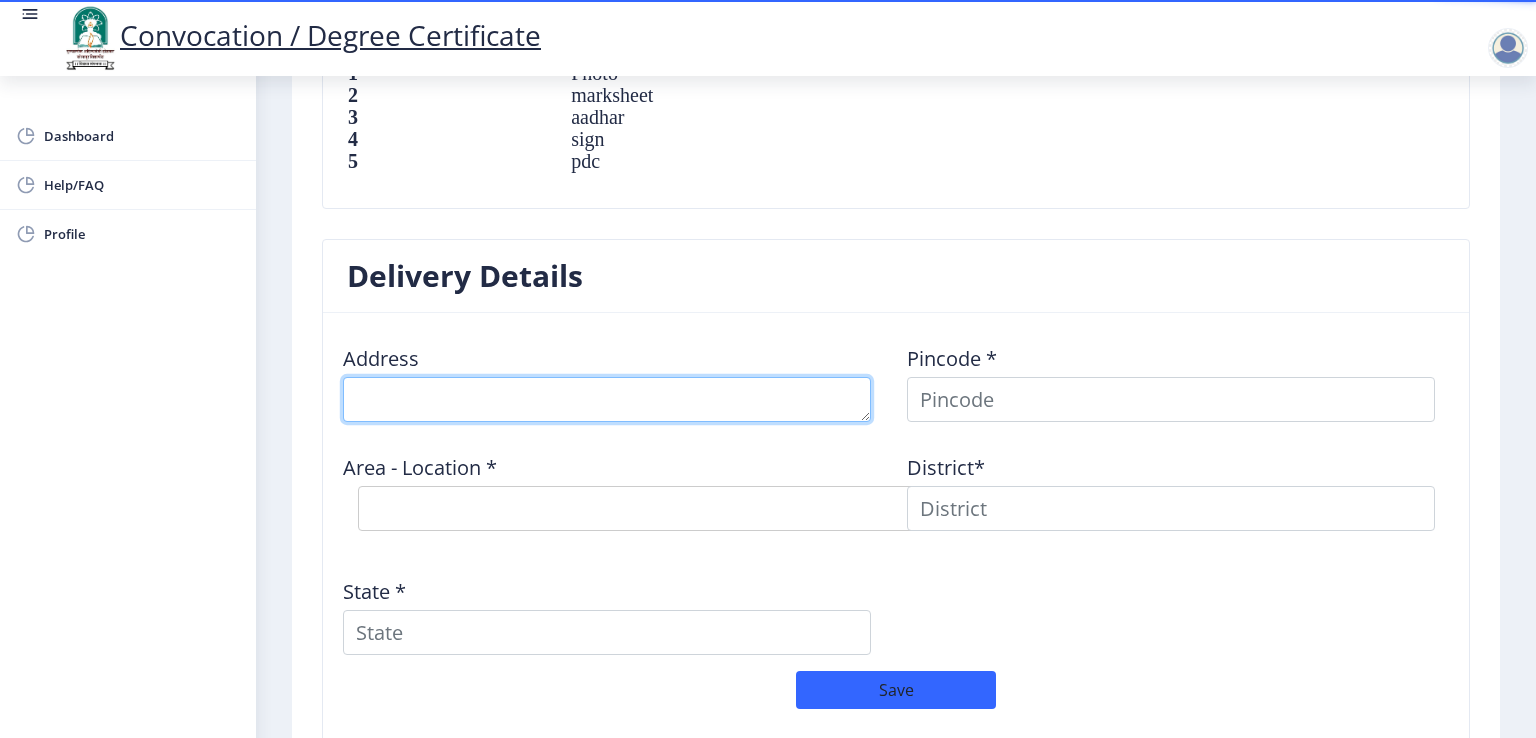 click at bounding box center (607, 399) 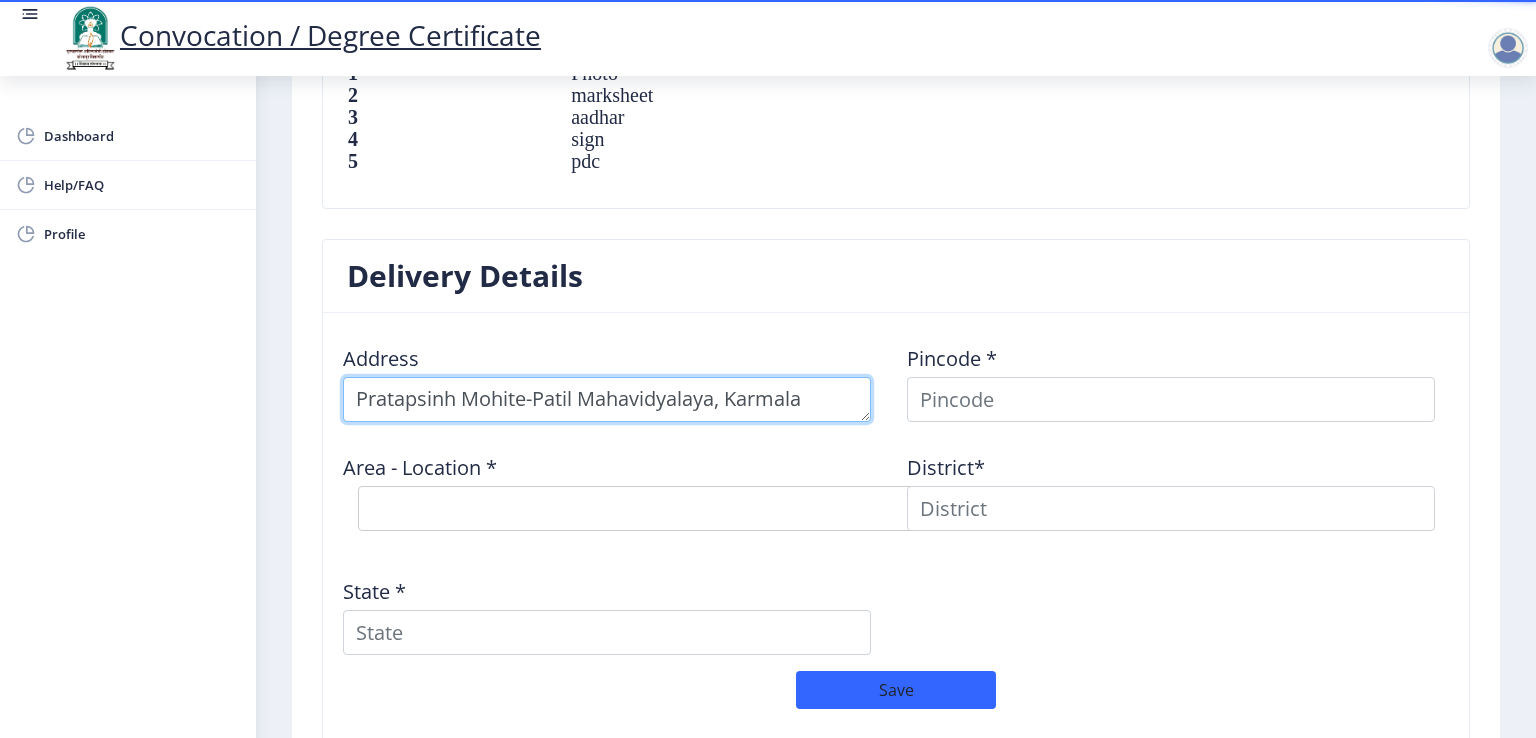 type on "Pratapsinh Mohite-Patil Mahavidyalaya, Karmala" 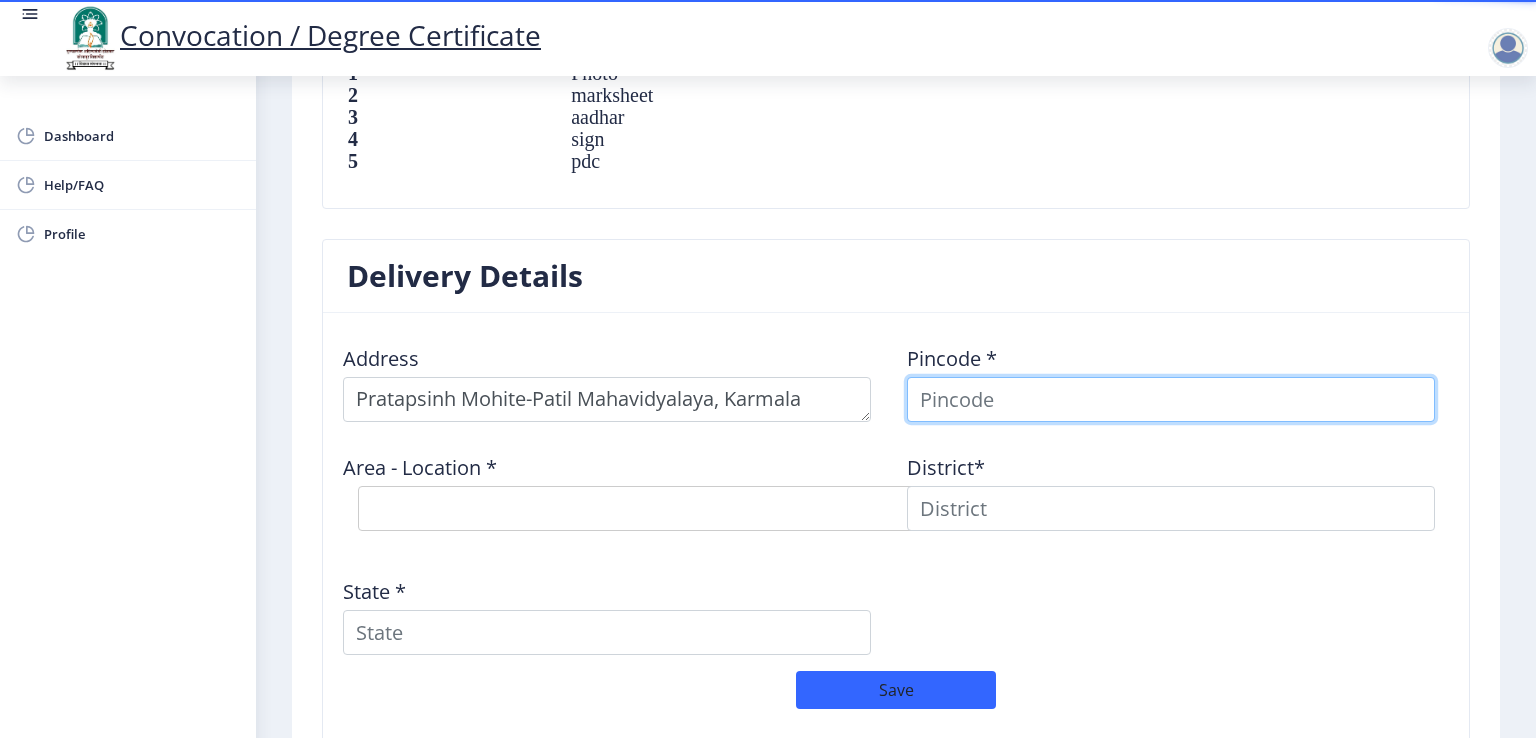 click at bounding box center [1171, 399] 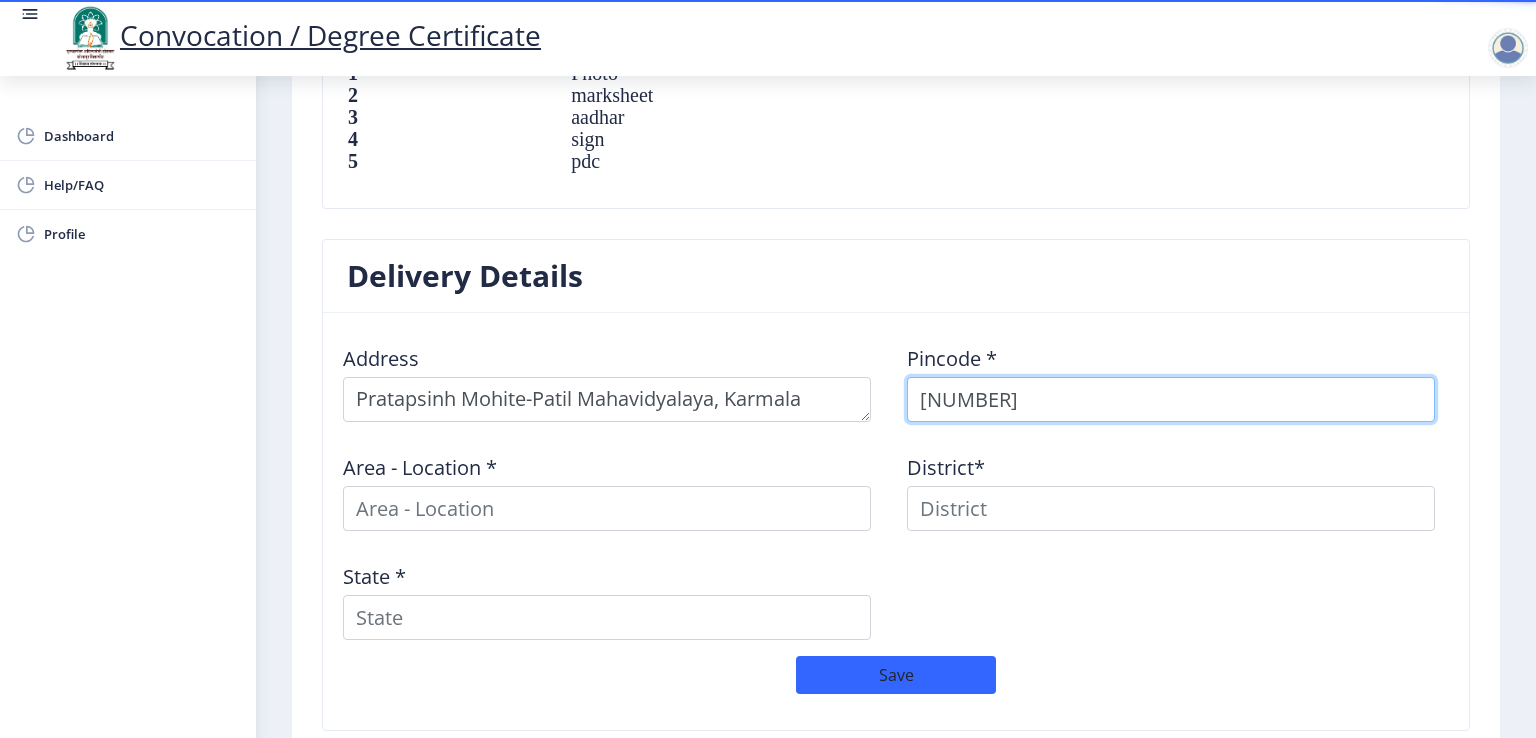 type on "[POSTAL CODE]" 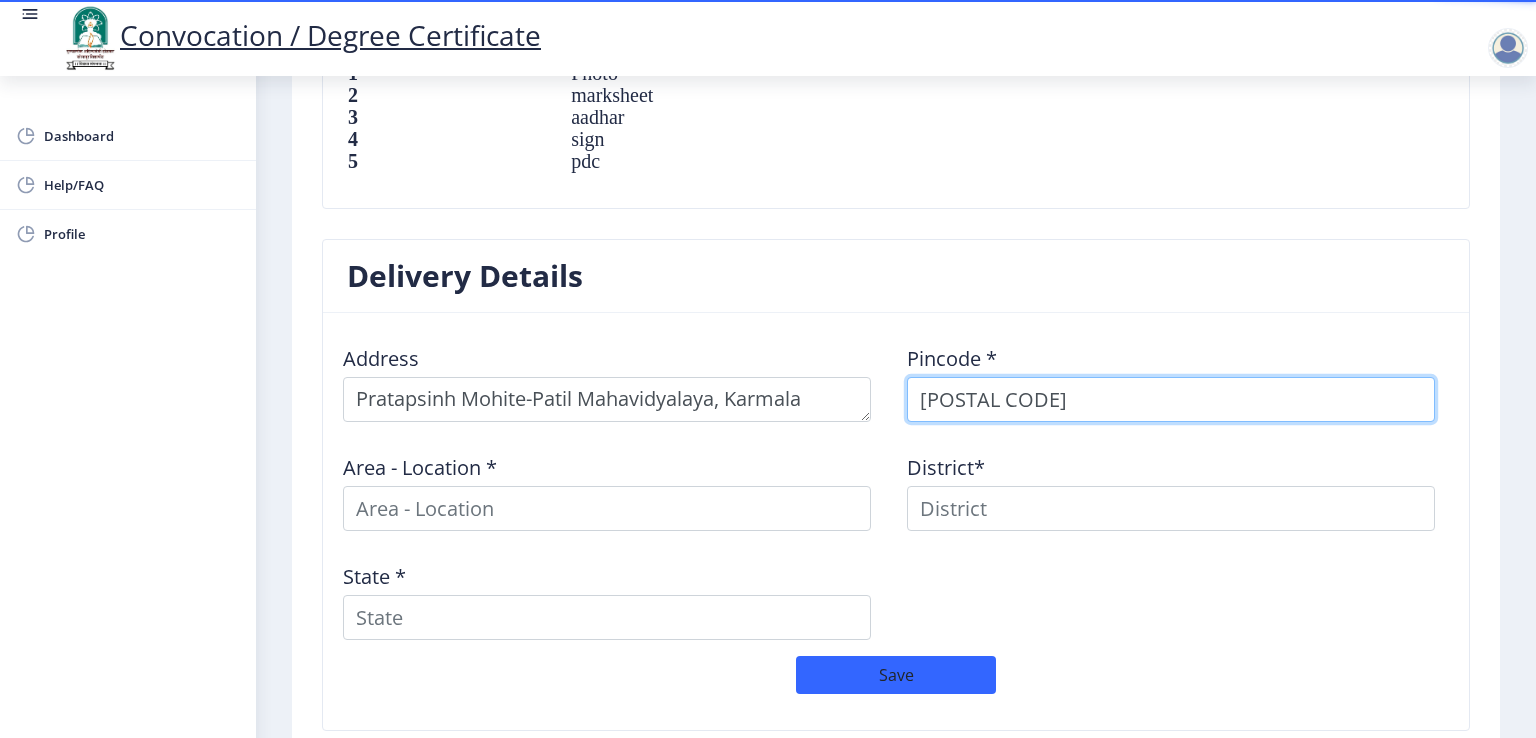 select 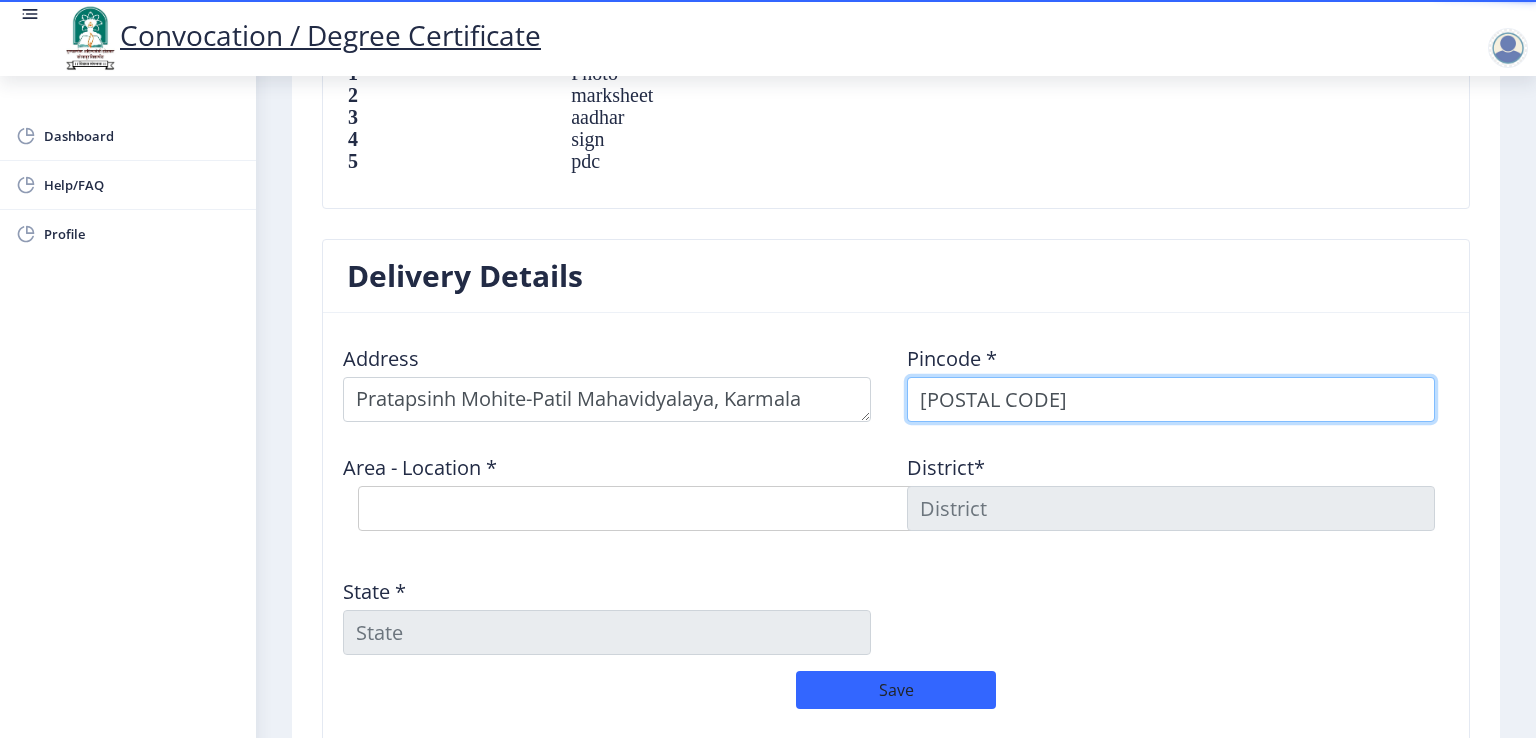 type on "[POSTAL CODE]" 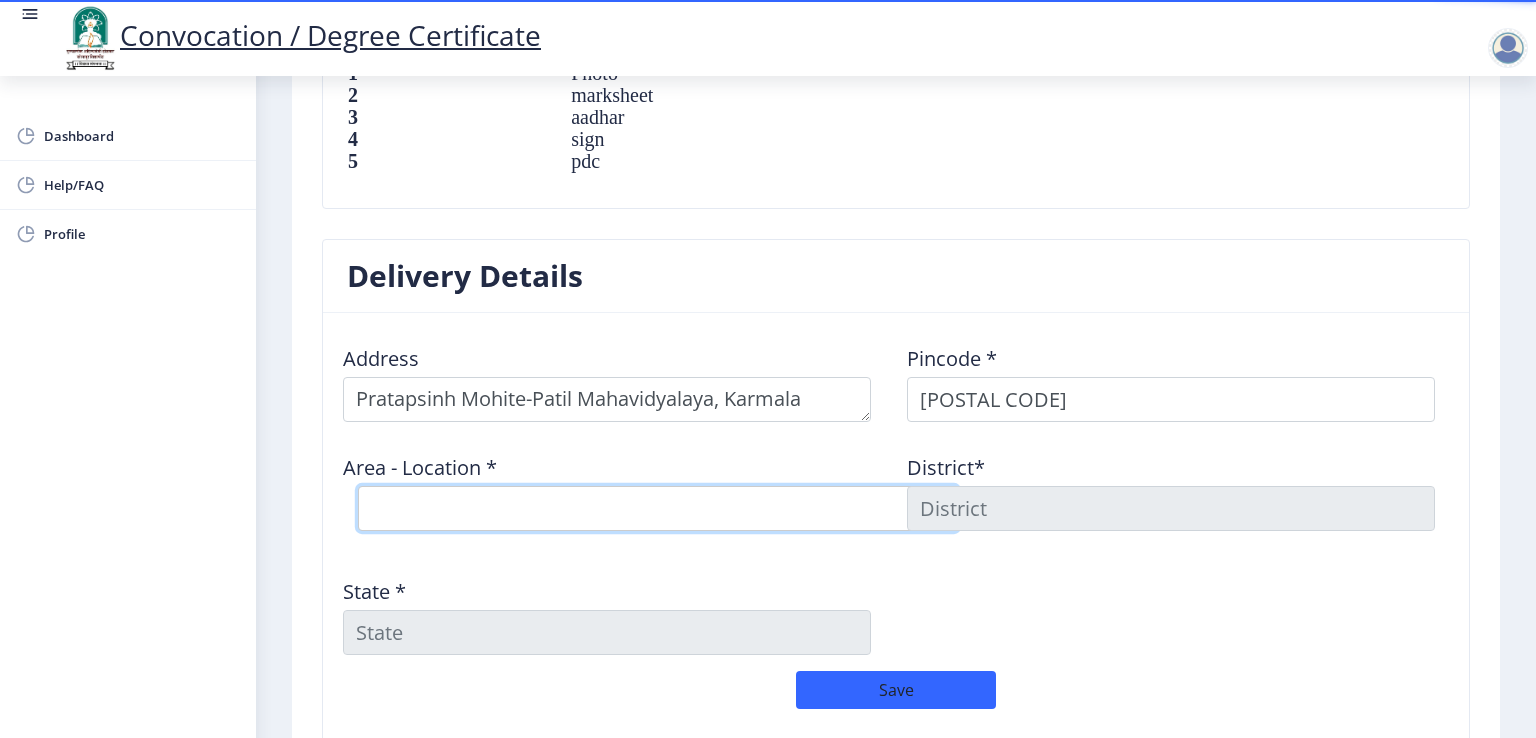 click on "Select Area Location [NAME] B.O [NAME] B.O [NAME] B.O [NAME] B.O [NAME] B.O [NAME] B.O [NAME] B.O [NAME] S.O [CITY] Town ( [CITY]) S.O [NAME] B.O [NAME] B.O [NAME] B.O [NAME] B.O [NAME] B.O [NAME] B.O [NAME] B.O [NAME] B.O [NAME] B.O [NAME] B.O [NAME] B.O [NAME] B.O" at bounding box center [658, 508] 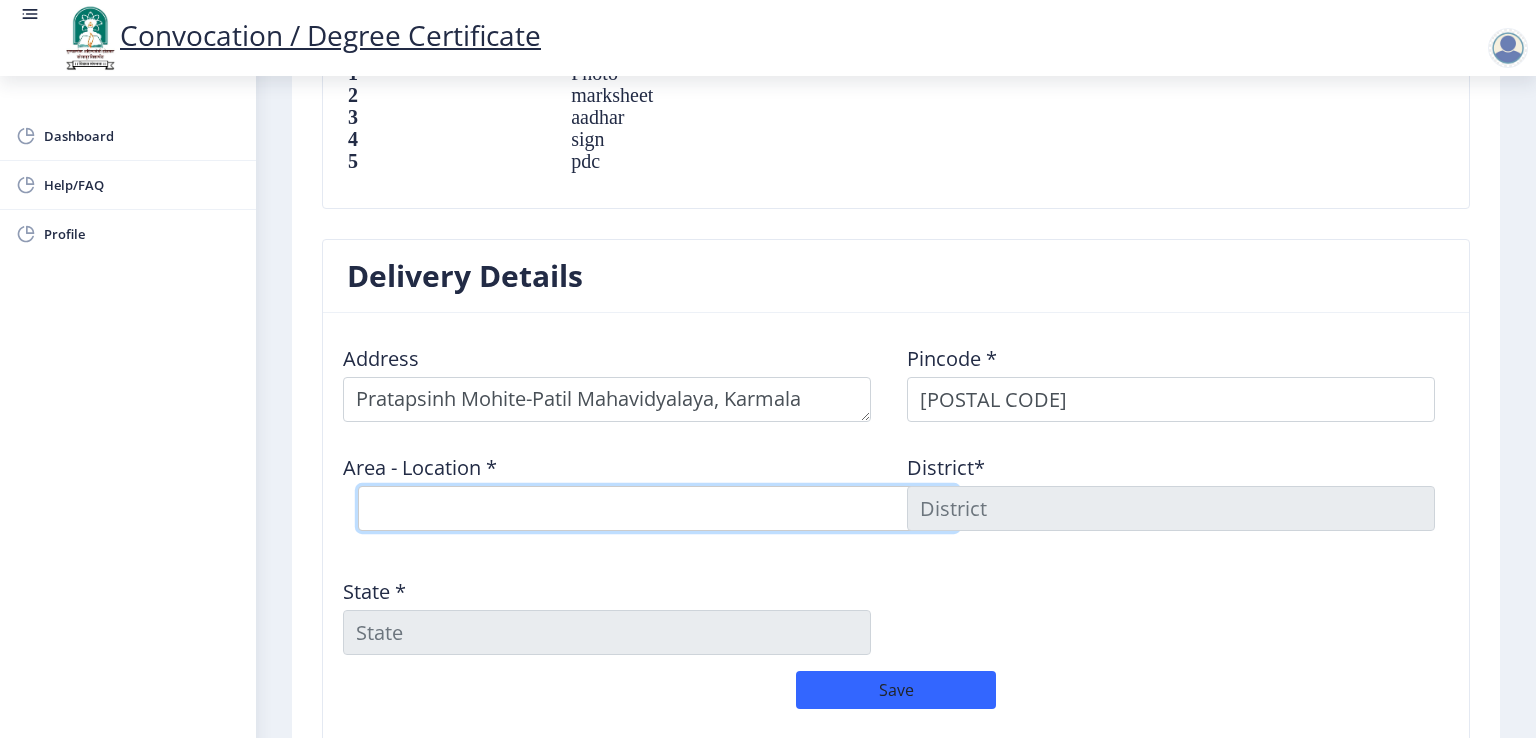 select on "10: Object" 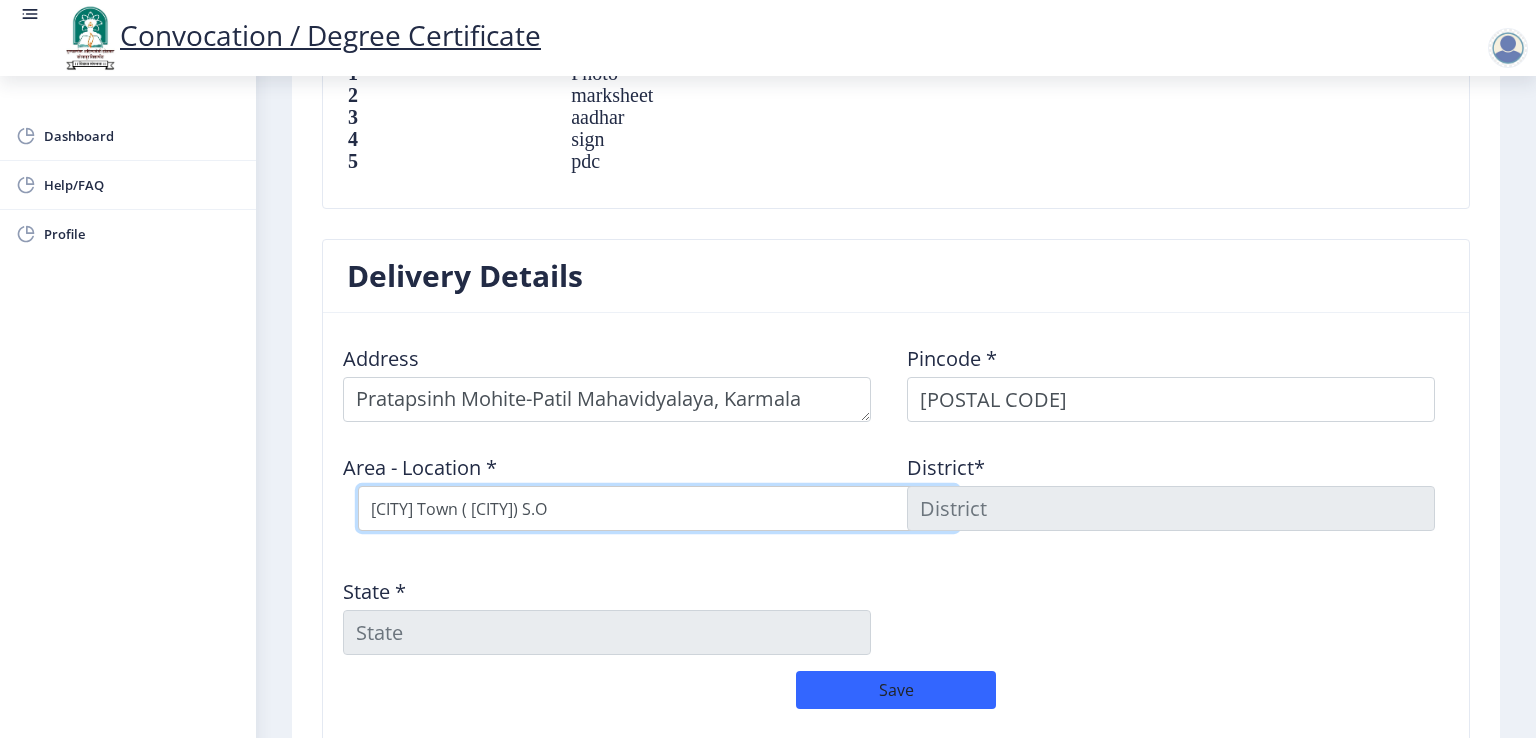 click on "Select Area Location [NAME] B.O [NAME] B.O [NAME] B.O [NAME] B.O [NAME] B.O [NAME] B.O [NAME] B.O [NAME] S.O [CITY] Town ( [CITY]) S.O [NAME] B.O [NAME] B.O [NAME] B.O [NAME] B.O [NAME] B.O [NAME] B.O [NAME] B.O [NAME] B.O [NAME] B.O [NAME] B.O [NAME] B.O [NAME] B.O" at bounding box center (658, 508) 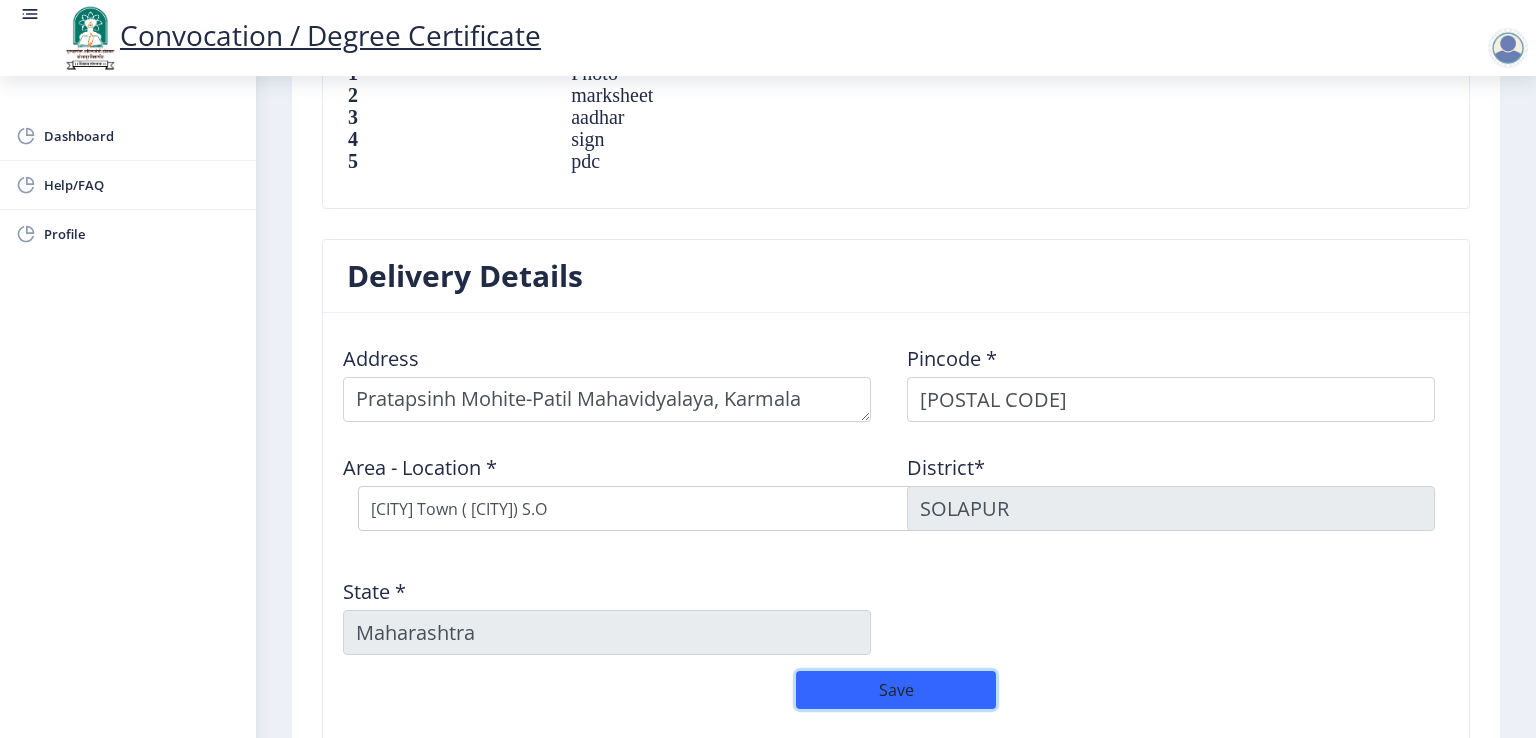 click on "Save" 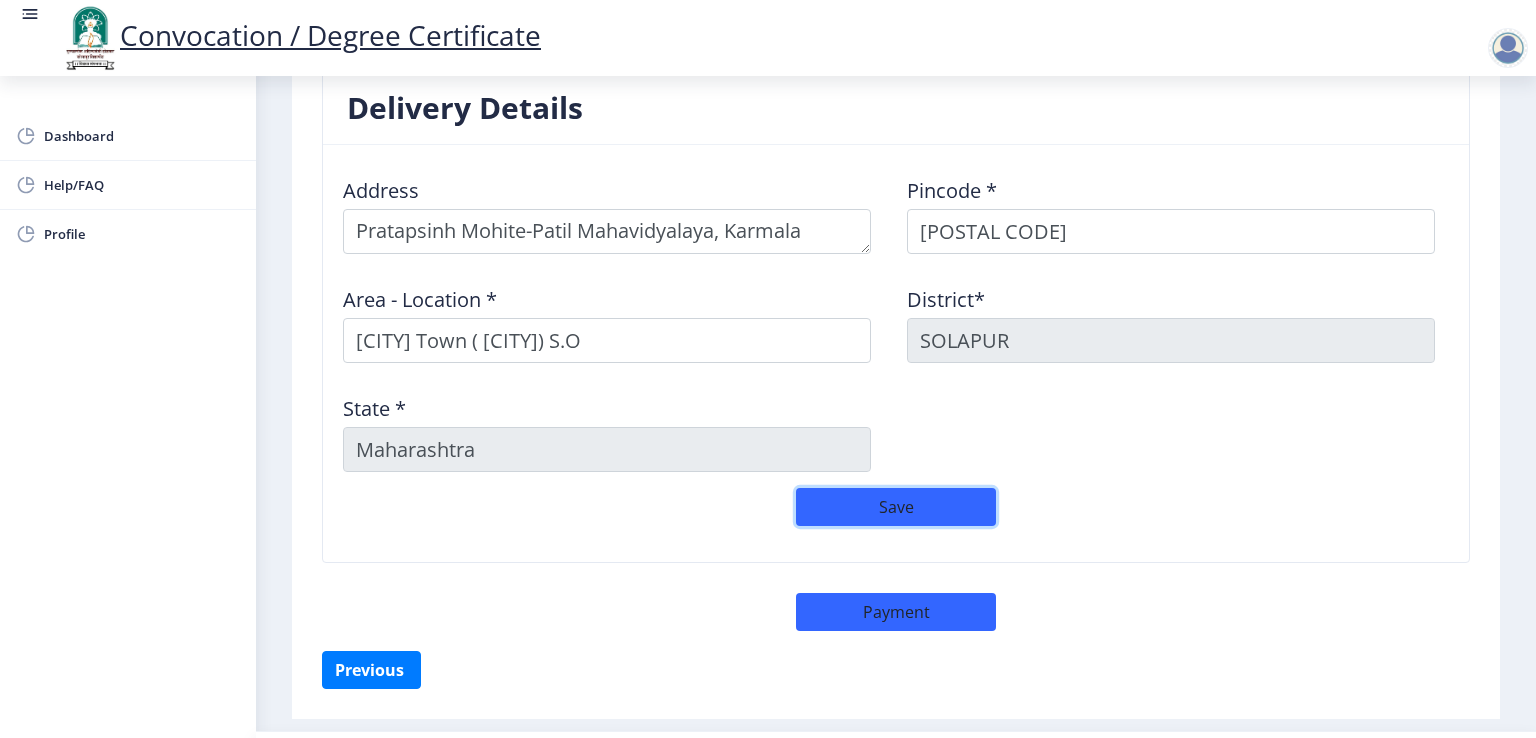 scroll, scrollTop: 1640, scrollLeft: 0, axis: vertical 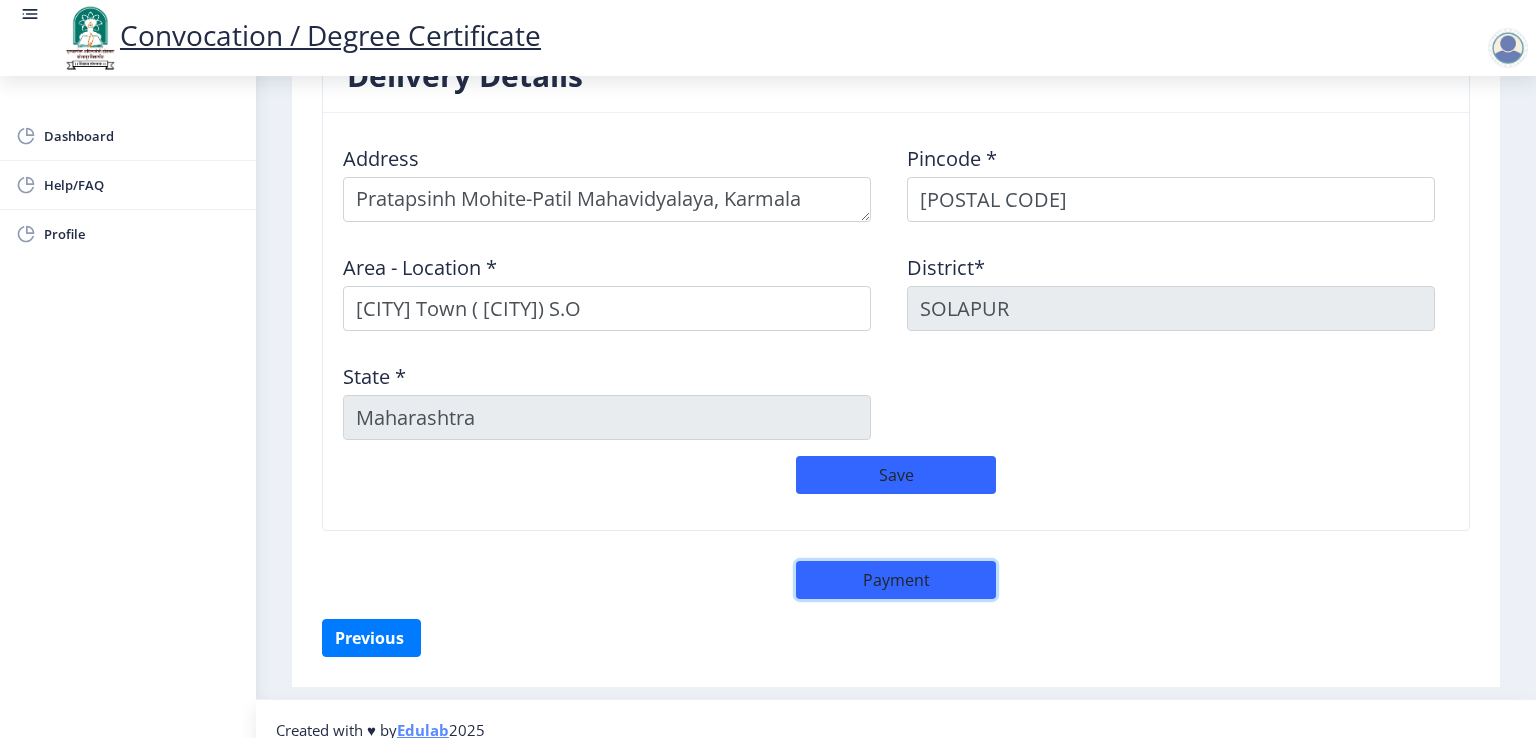 click on "Payment" 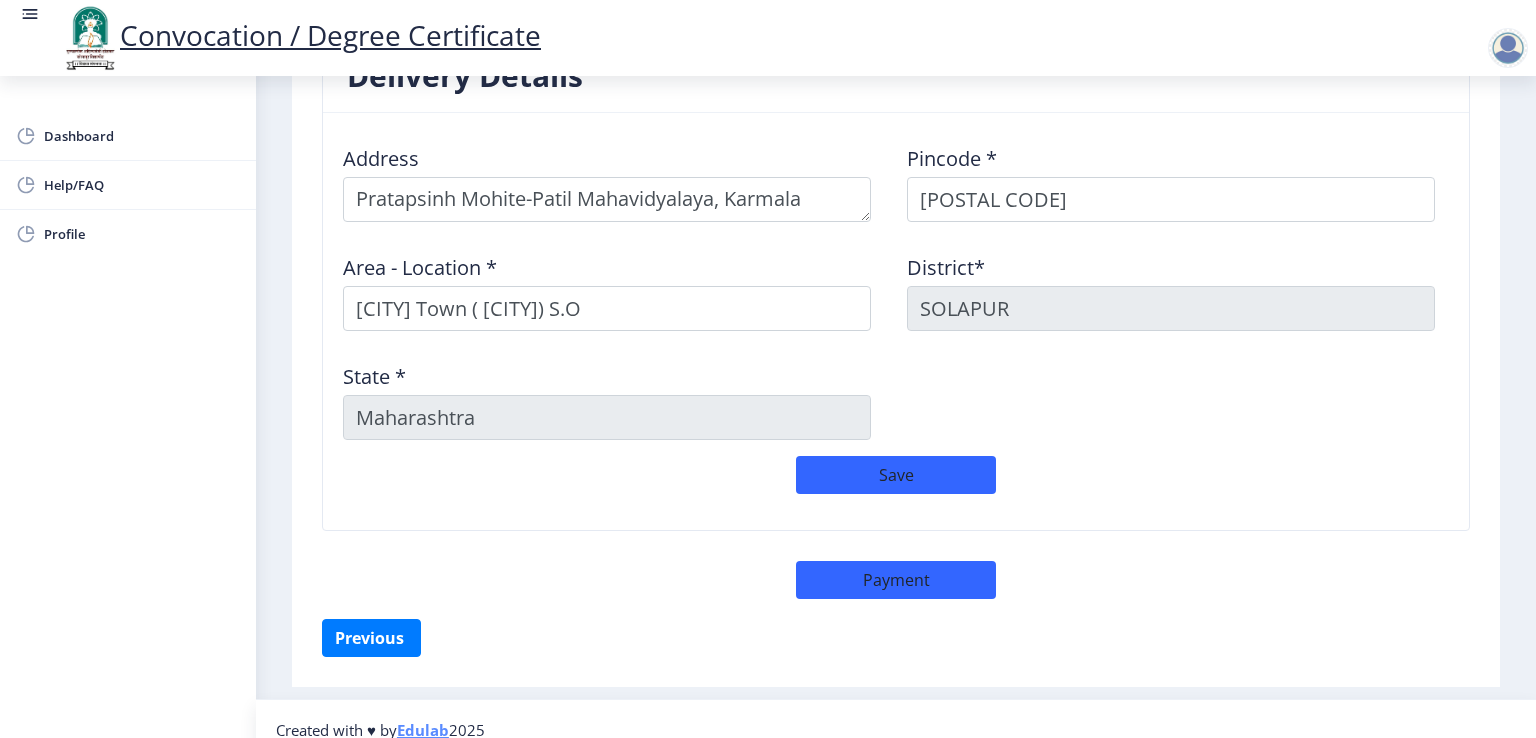 select on "sealed" 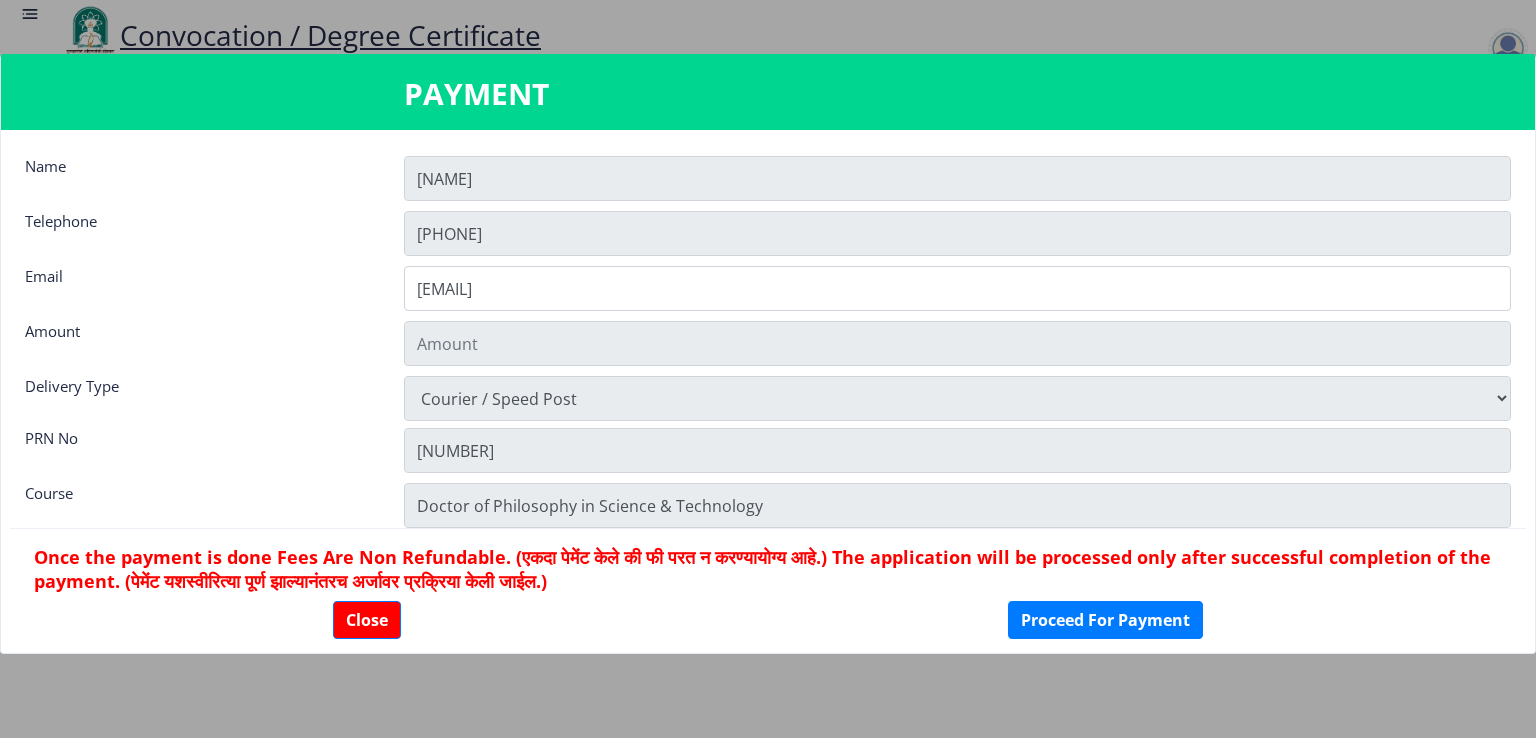 type on "1885" 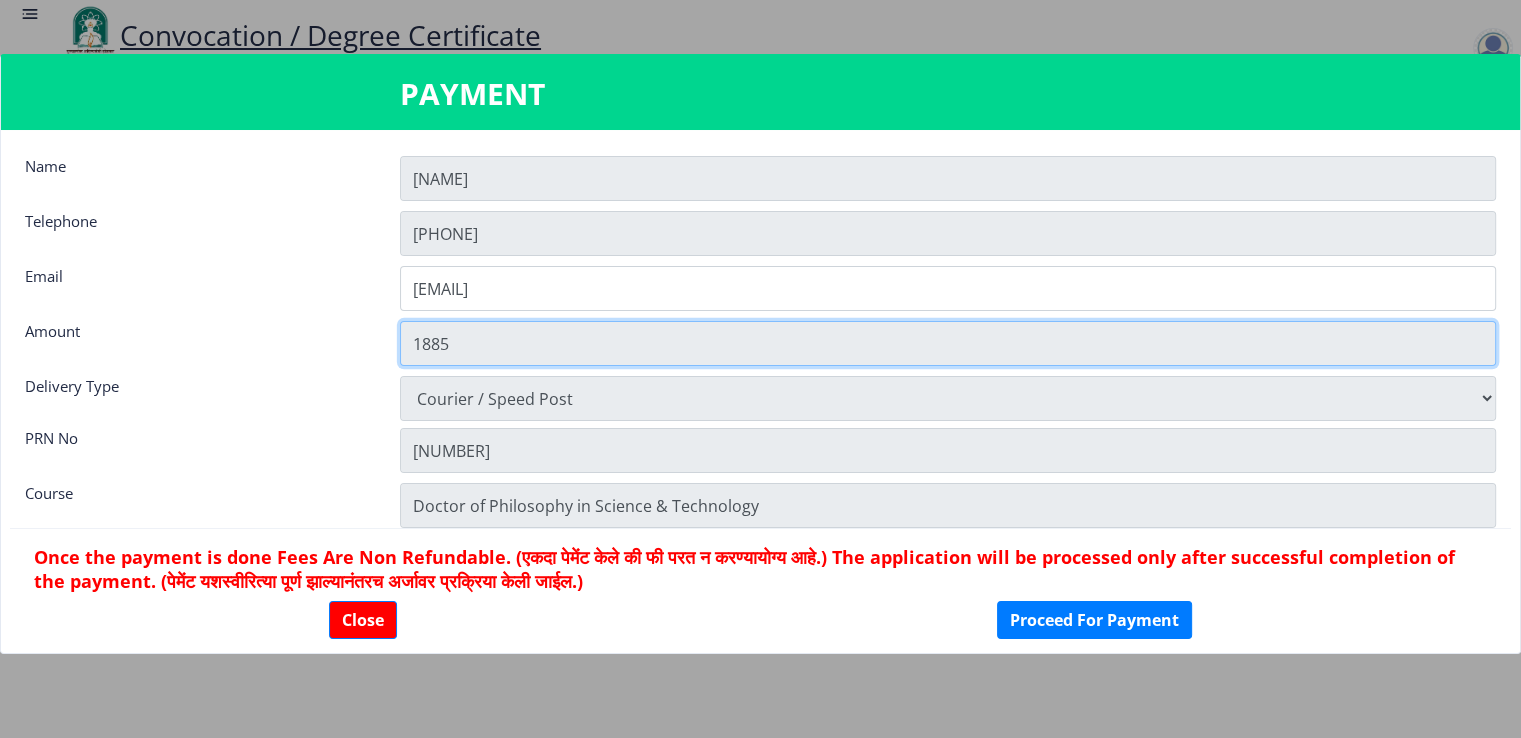 drag, startPoint x: 466, startPoint y: 353, endPoint x: 384, endPoint y: 349, distance: 82.0975 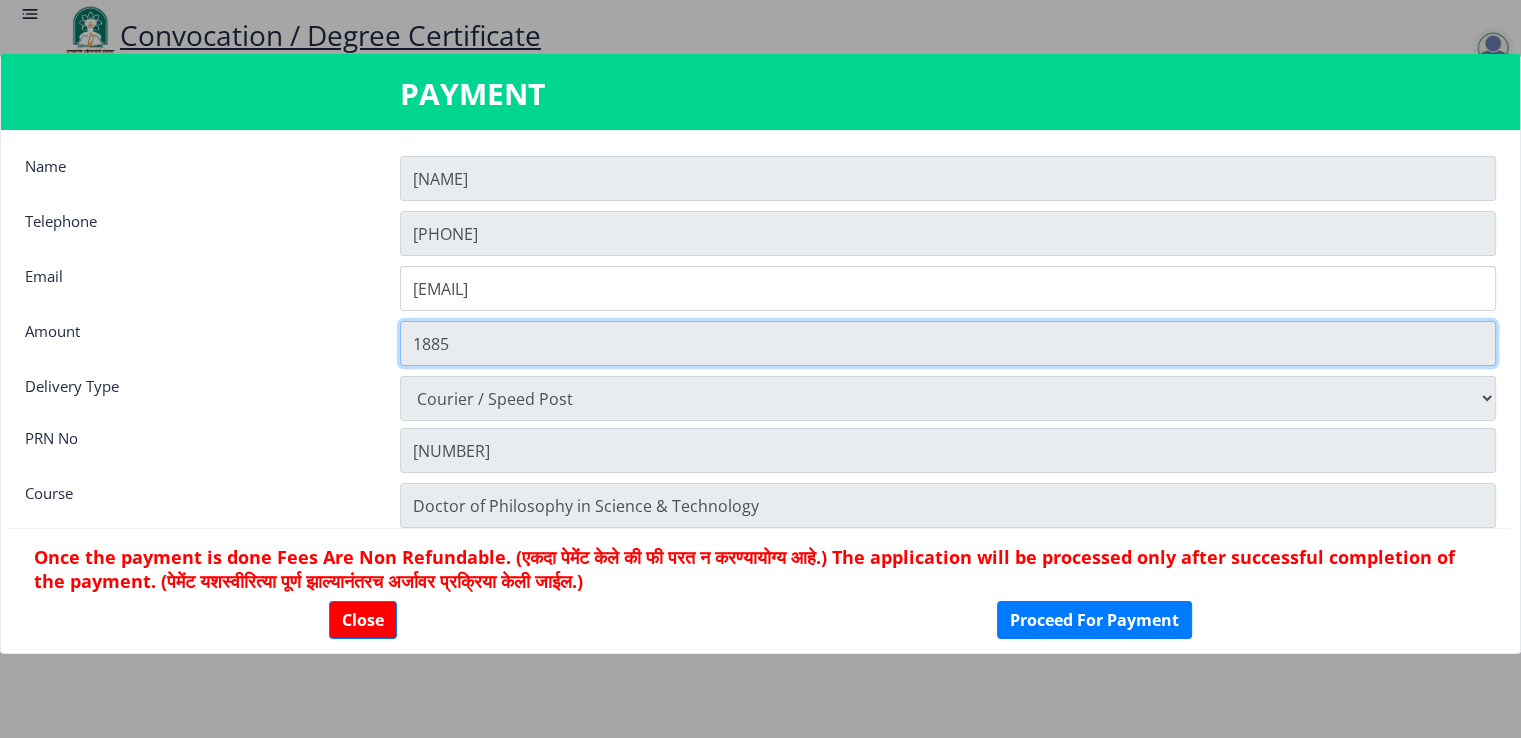 click on "1885" 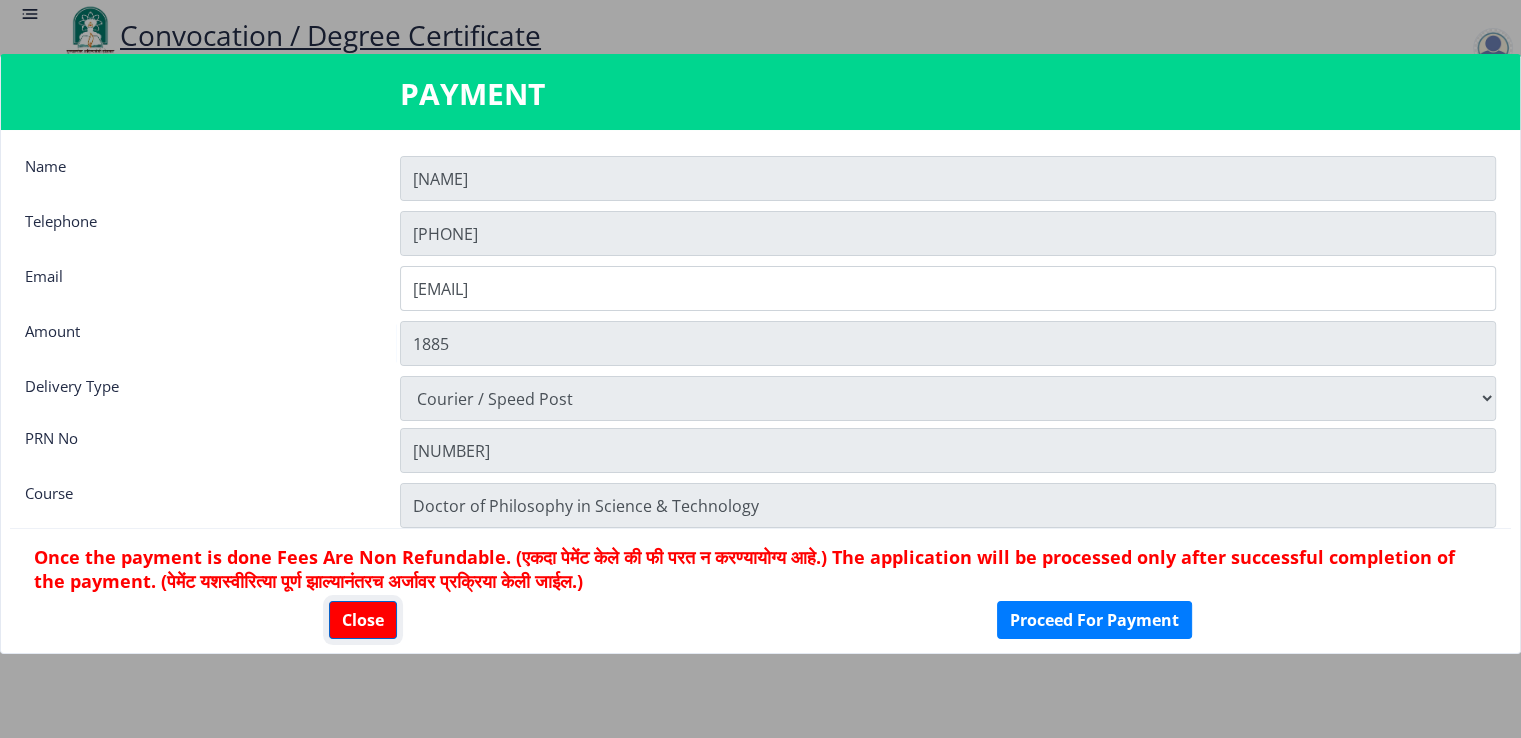 click on "Close" 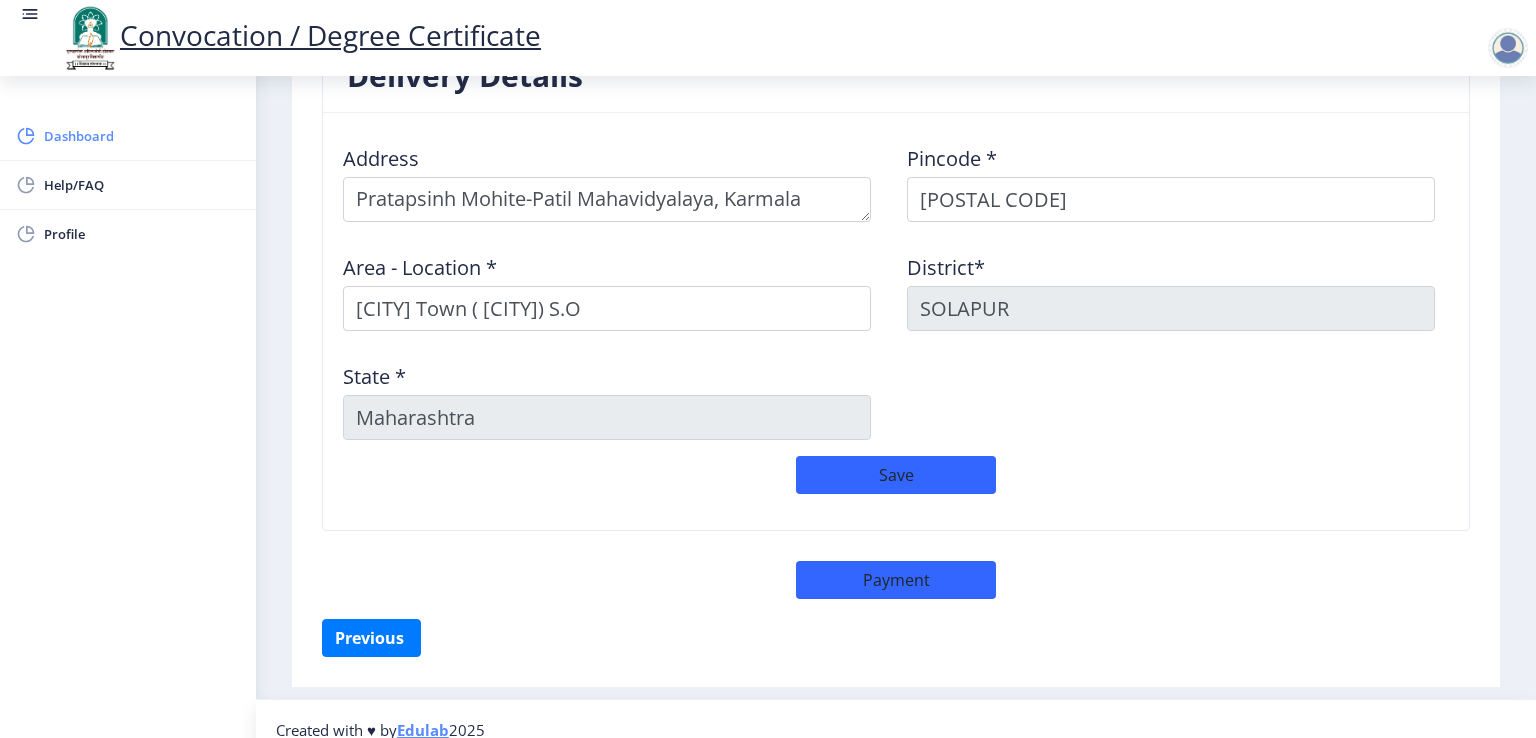 click on "Dashboard" 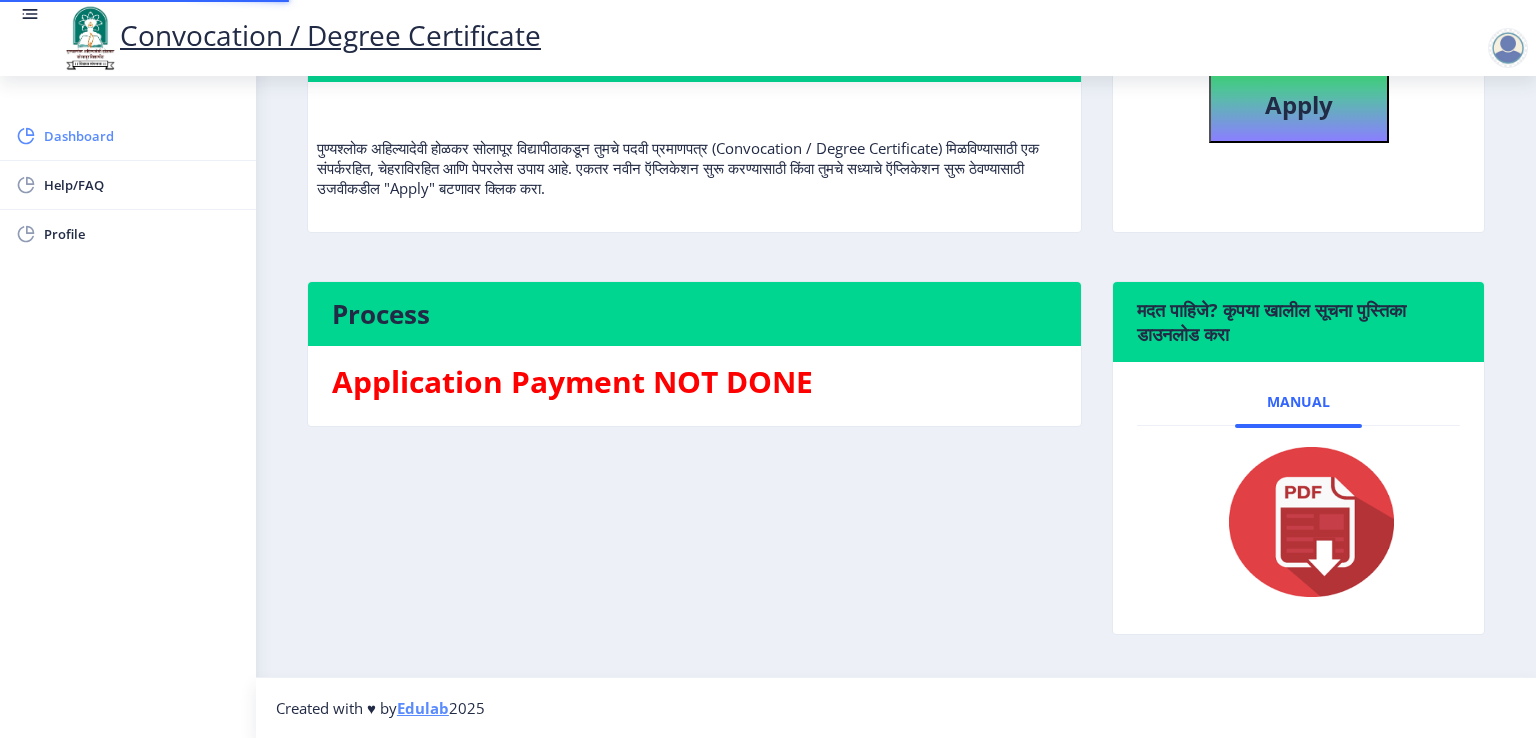 scroll, scrollTop: 0, scrollLeft: 0, axis: both 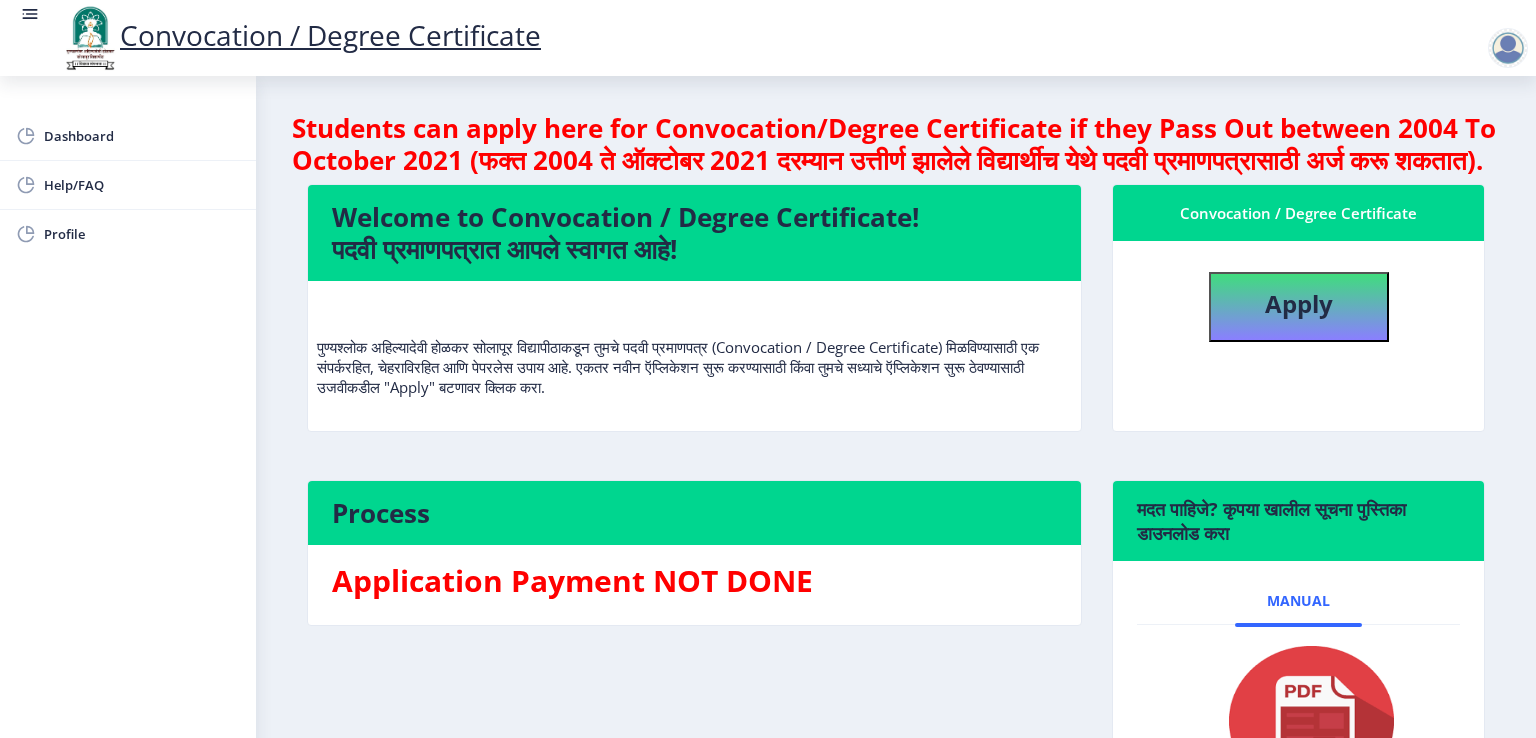 click on "Students can apply here for Convocation/Degree Certificate if they Pass Out between 2004 To October 2021 (फक्त 2004 ते ऑक्टोबर 2021 दरम्यान उत्तीर्ण झालेले विद्यार्थीच येथे पदवी प्रमाणपत्रासाठी अर्ज करू शकतात).  Welcome to Convocation / Degree Certificate!  पदवी प्रमाणपत्रात आपले स्वागत आहे!   Convocation / Degree Certificate   Apply  Process Application Payment NOT DONE  मदत पाहिजे? कृपया खालील सूचना पुस्तिका डाउनलोड करा  Manual" 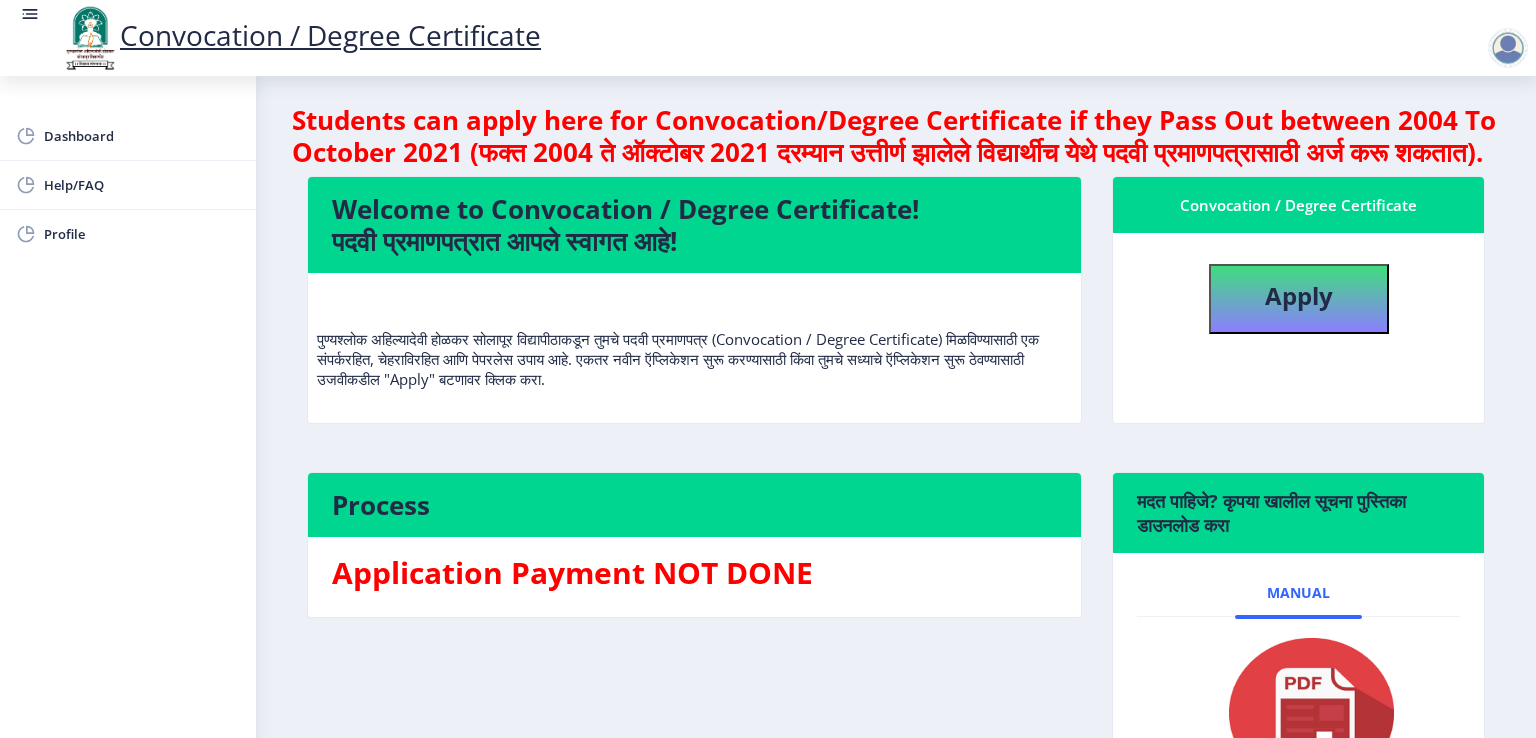scroll, scrollTop: 0, scrollLeft: 0, axis: both 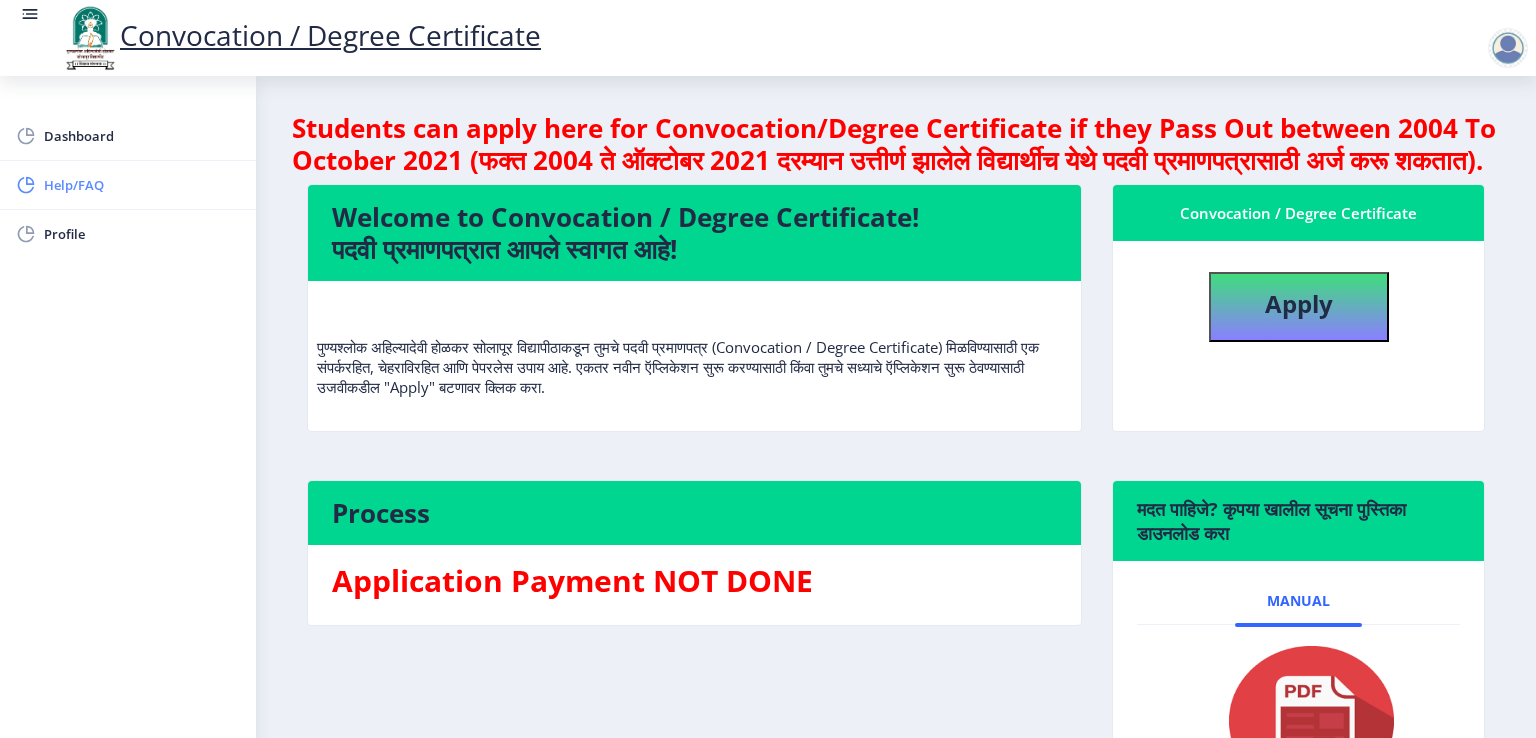 click on "Help/FAQ" 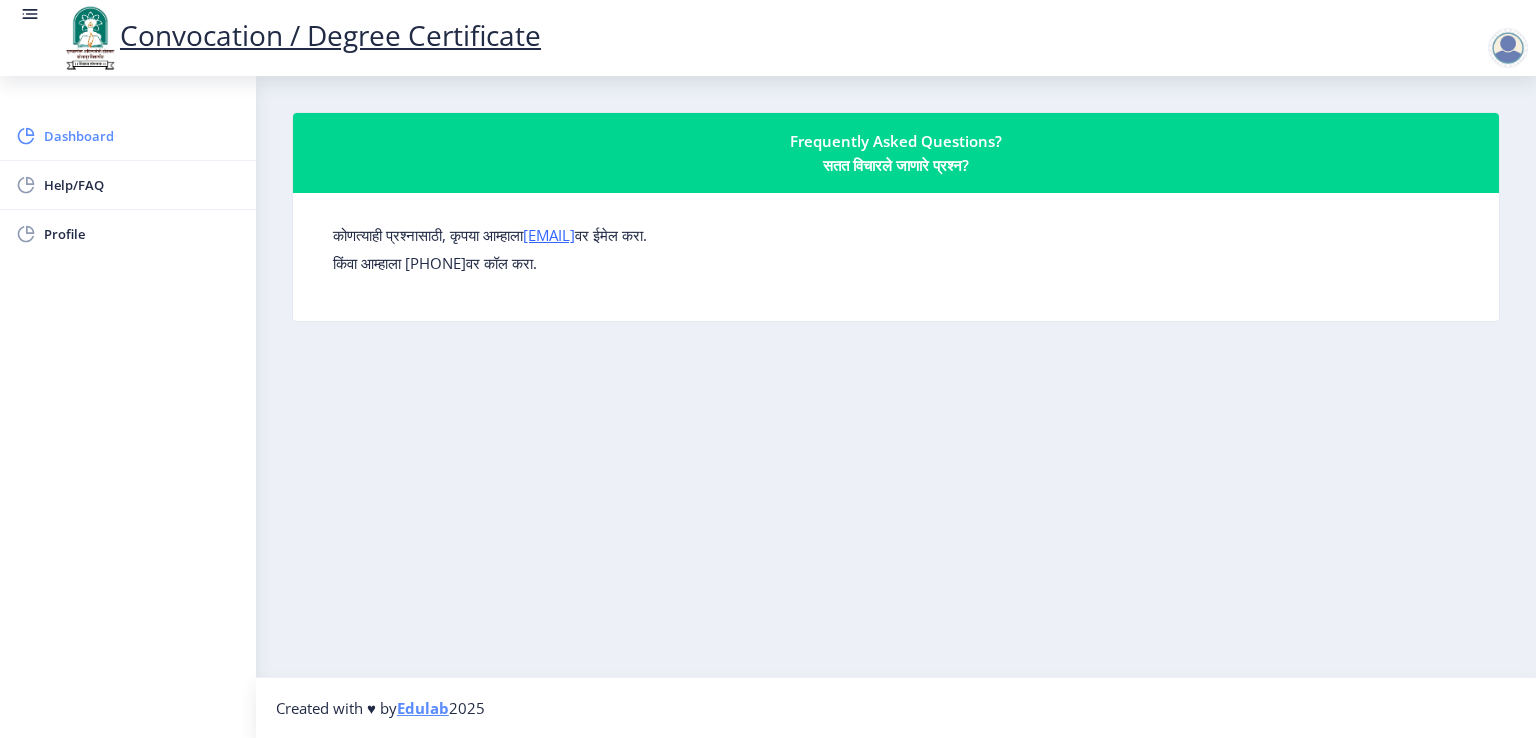 click on "Dashboard" 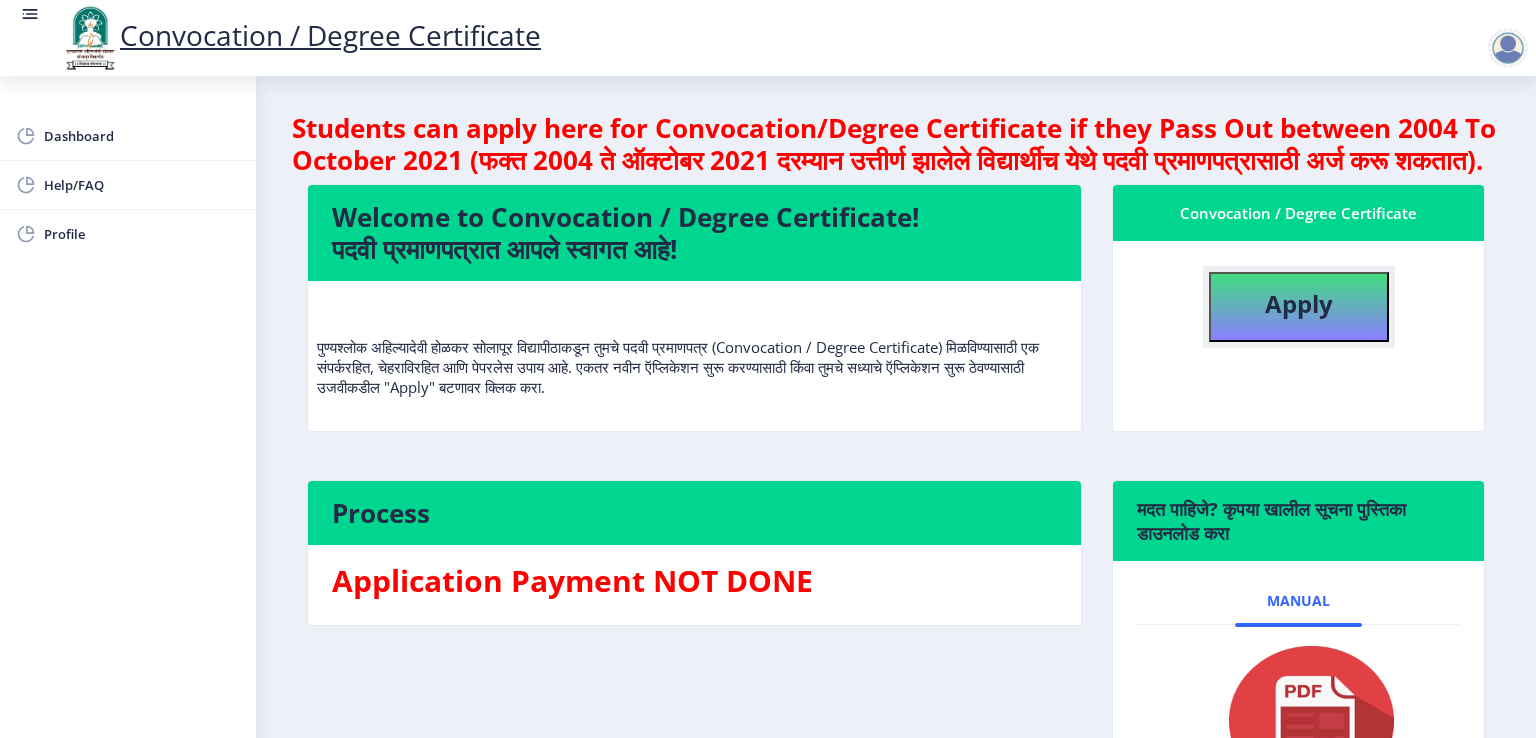 click on "Apply" 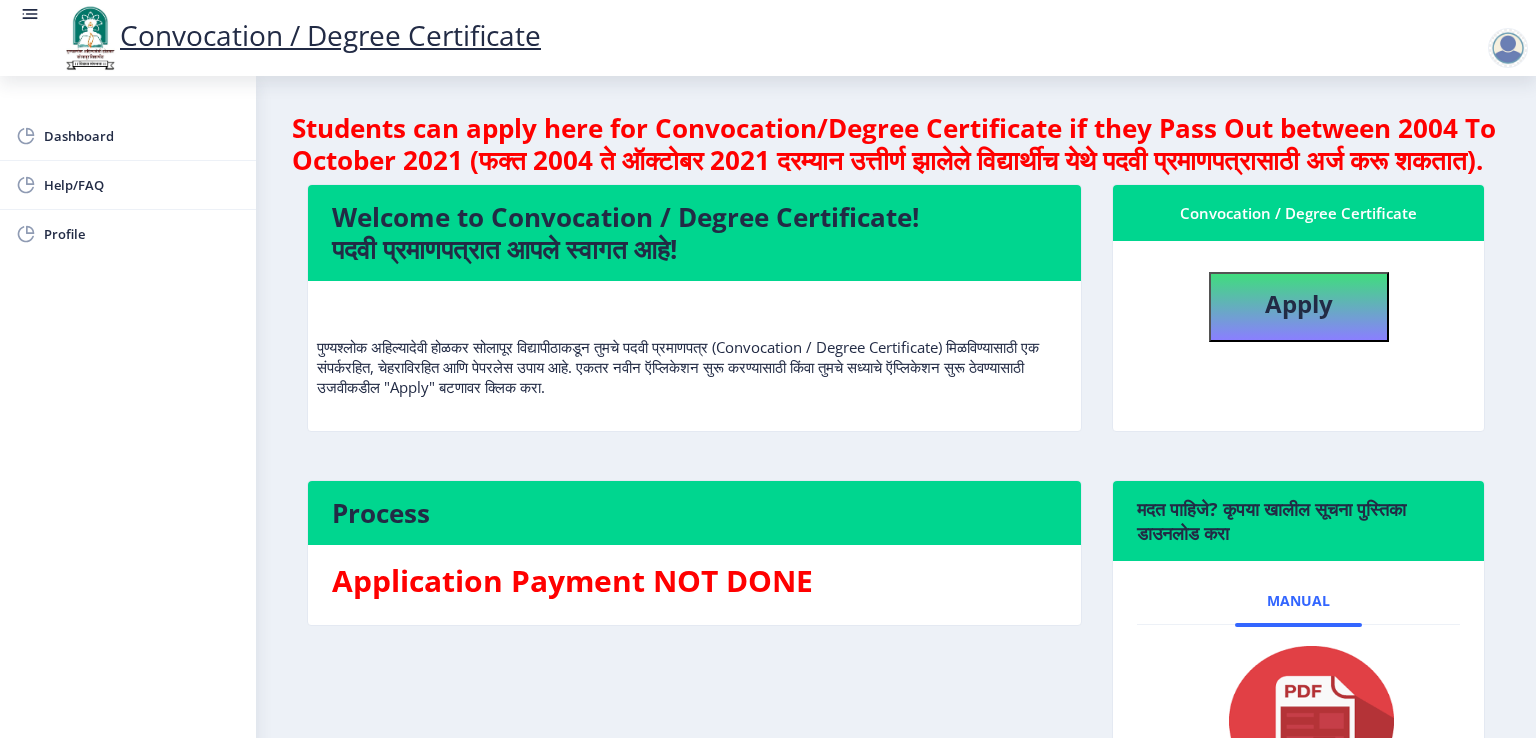 select 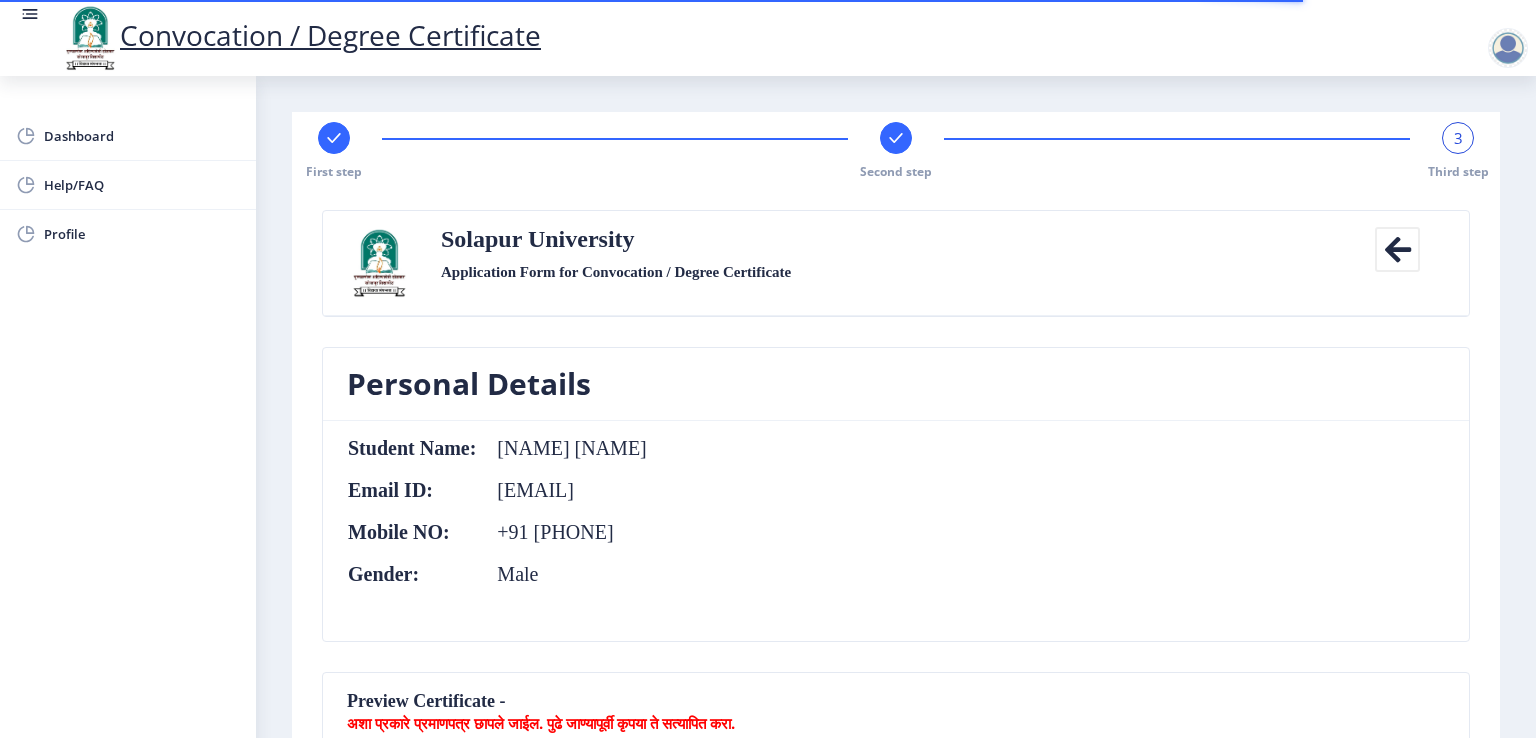click on "+91 [PHONE]" 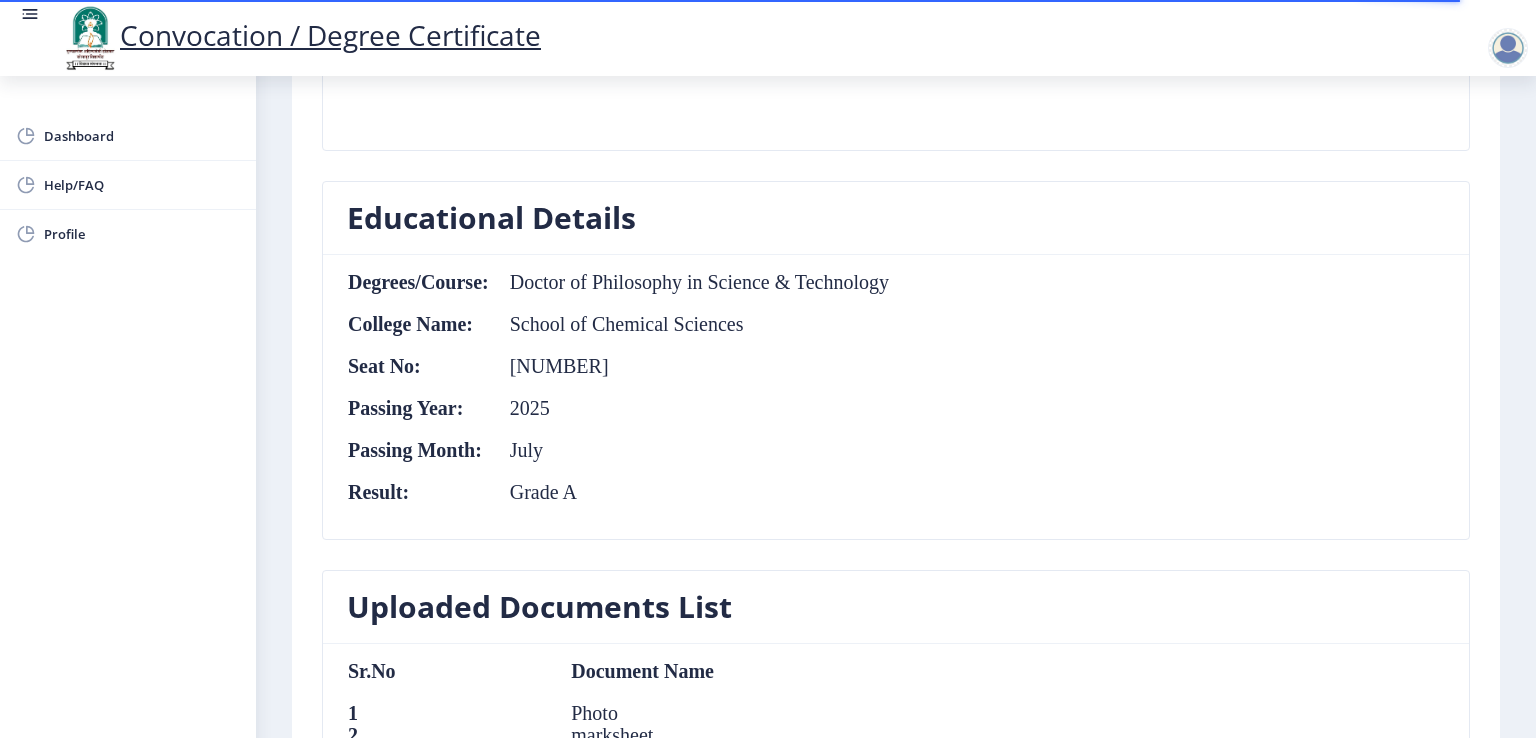 scroll, scrollTop: 1040, scrollLeft: 0, axis: vertical 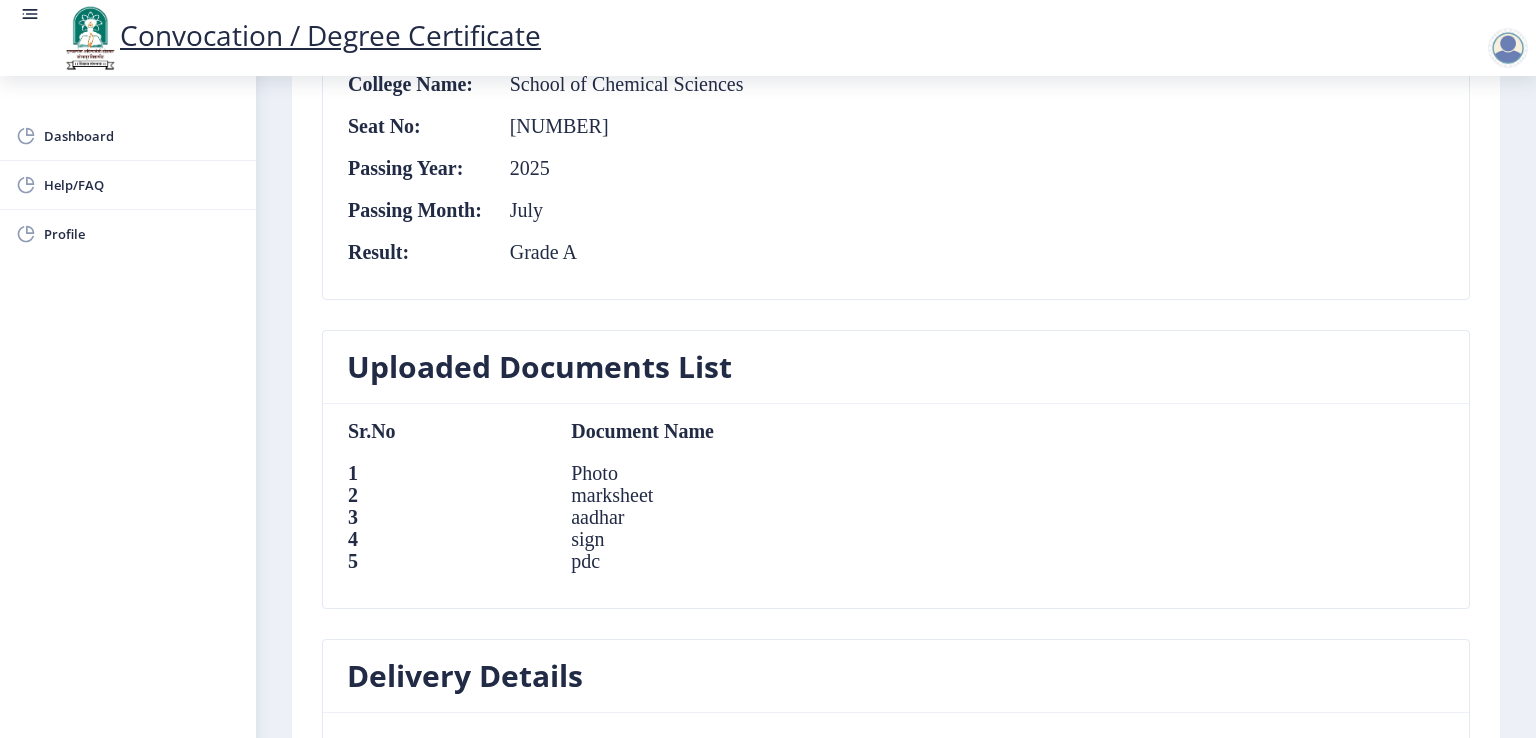 click on "pdc" 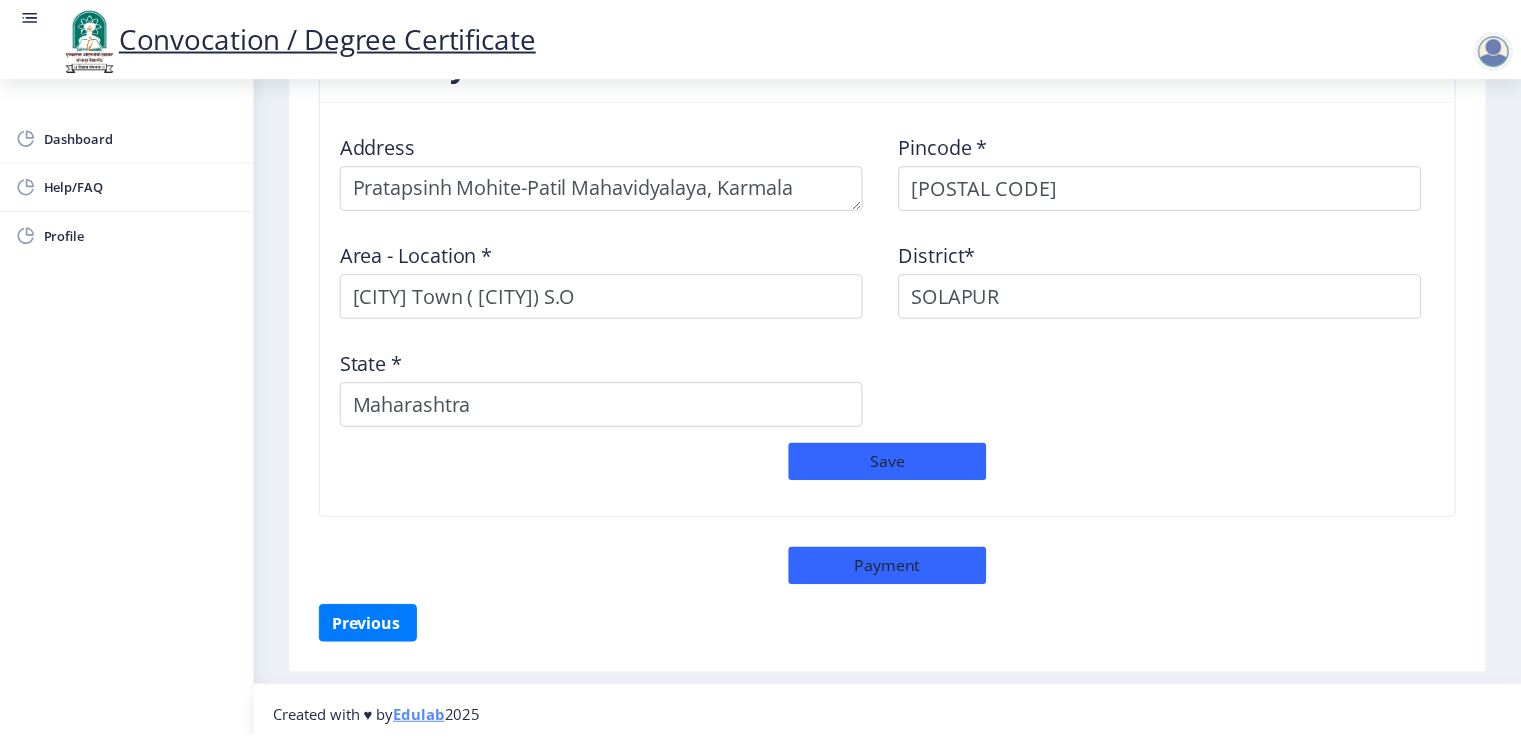 scroll, scrollTop: 1656, scrollLeft: 0, axis: vertical 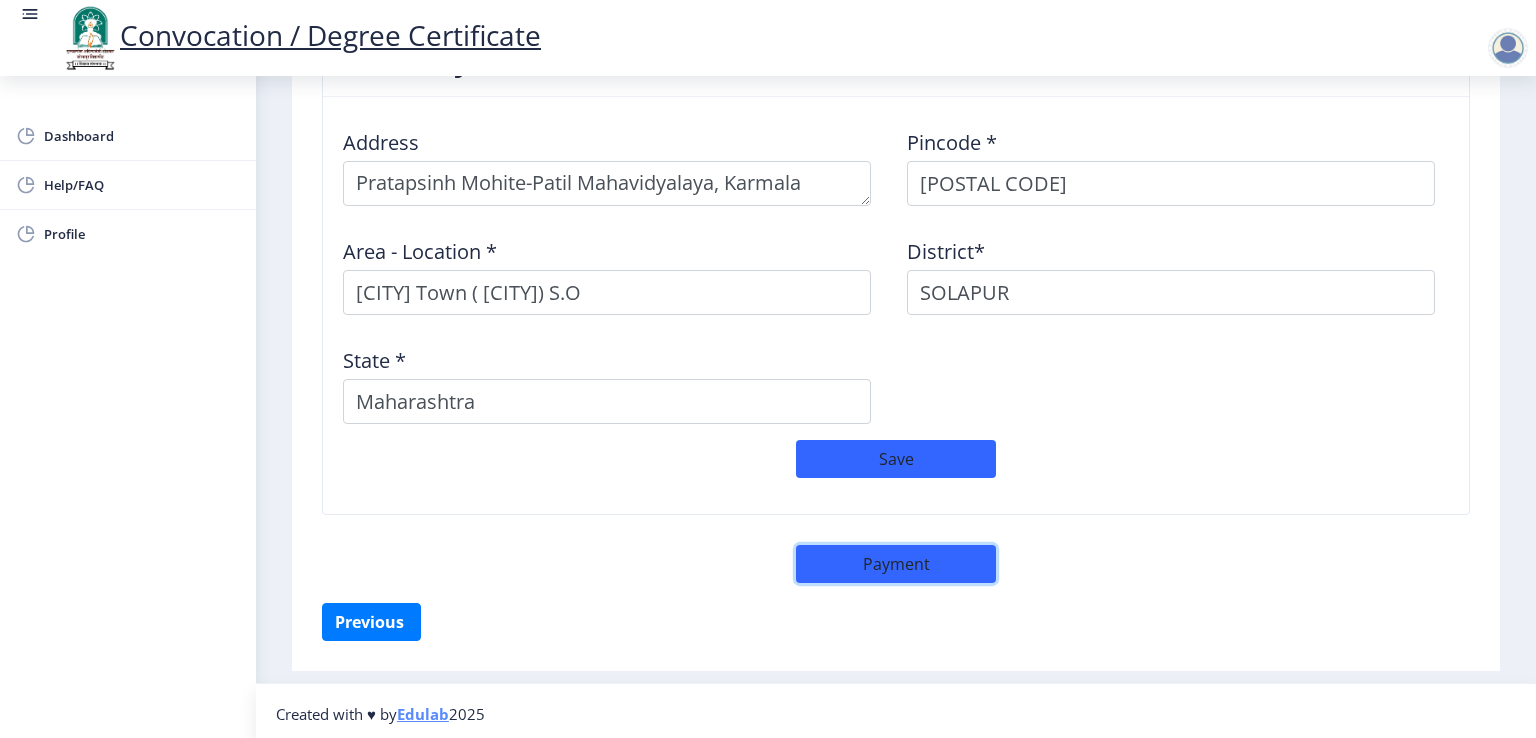 click on "Payment" 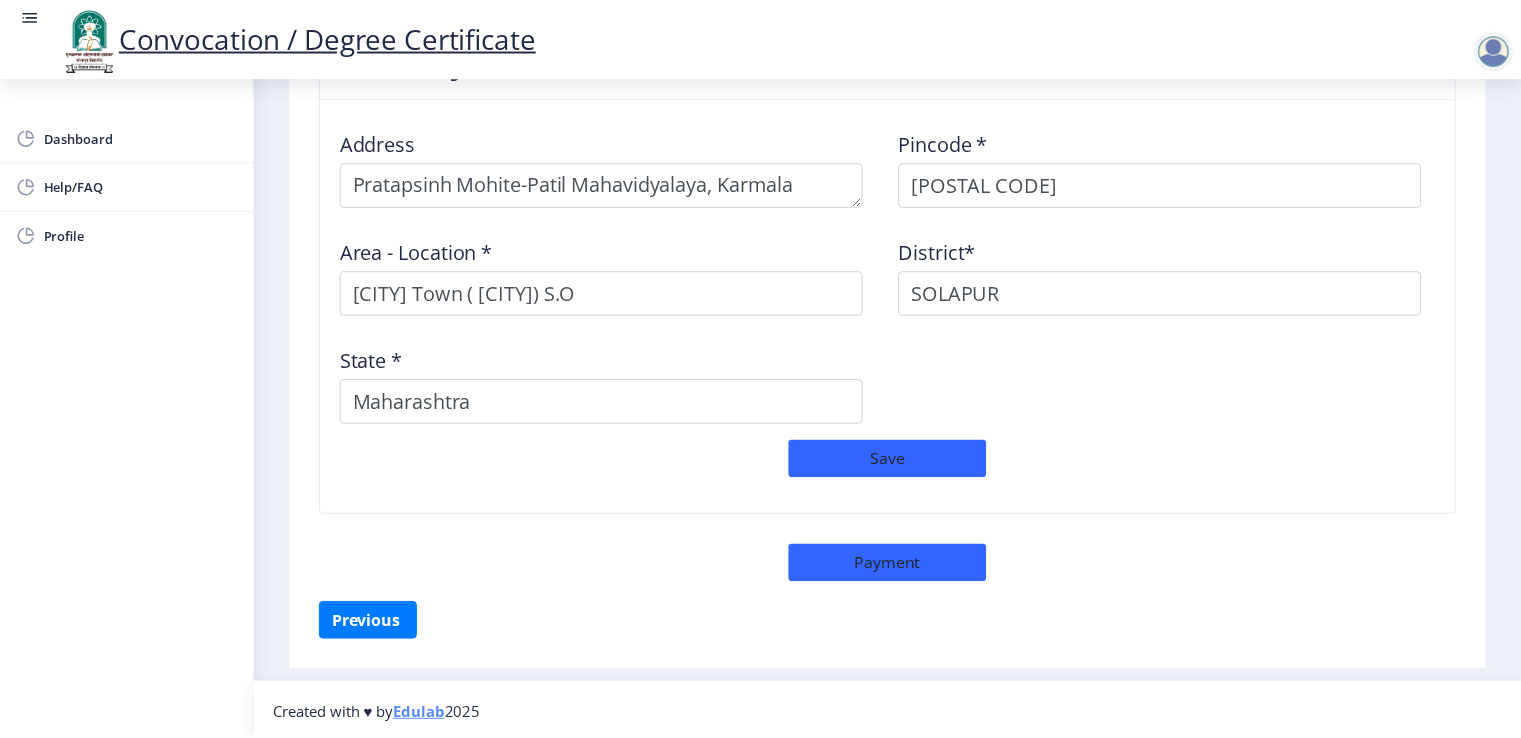 scroll, scrollTop: 1656, scrollLeft: 0, axis: vertical 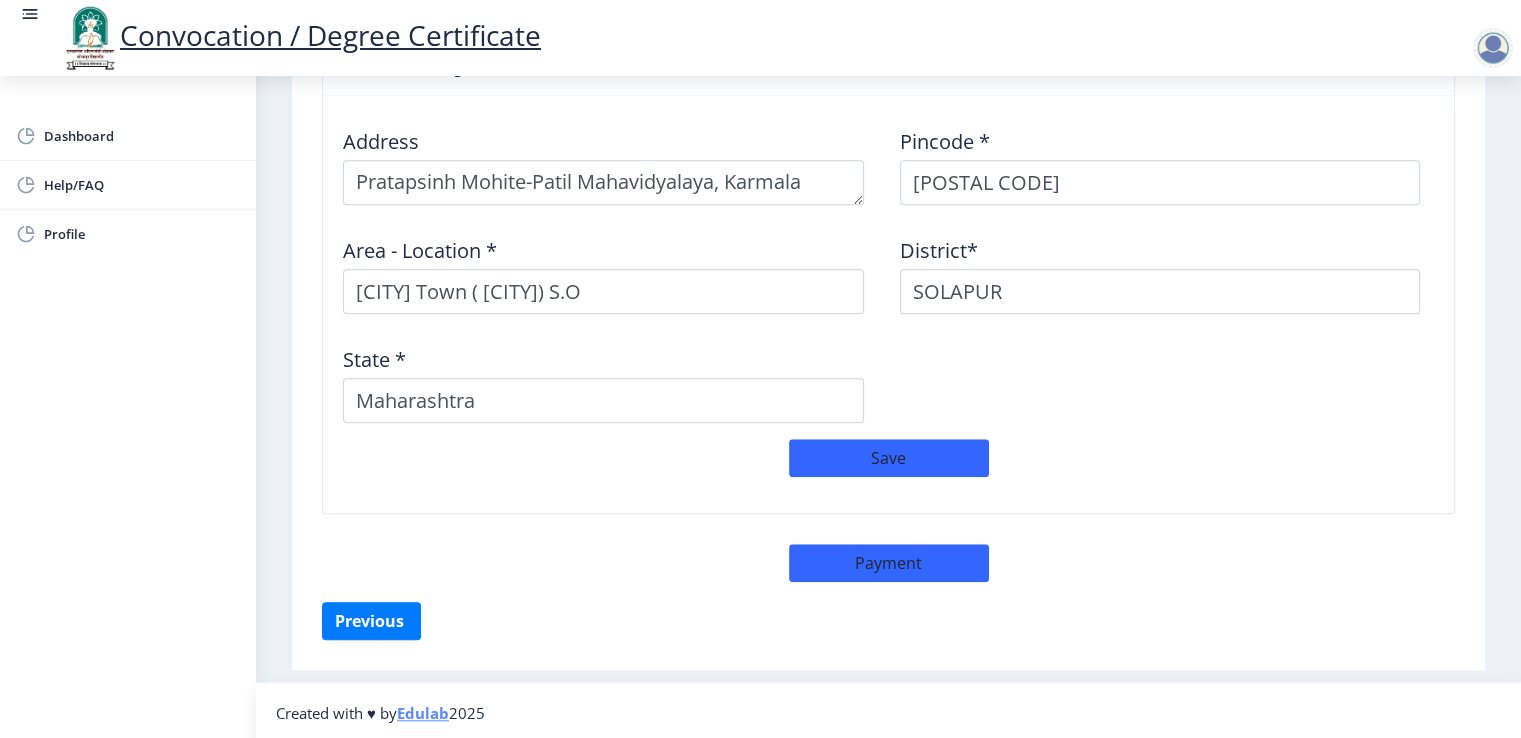 select on "sealed" 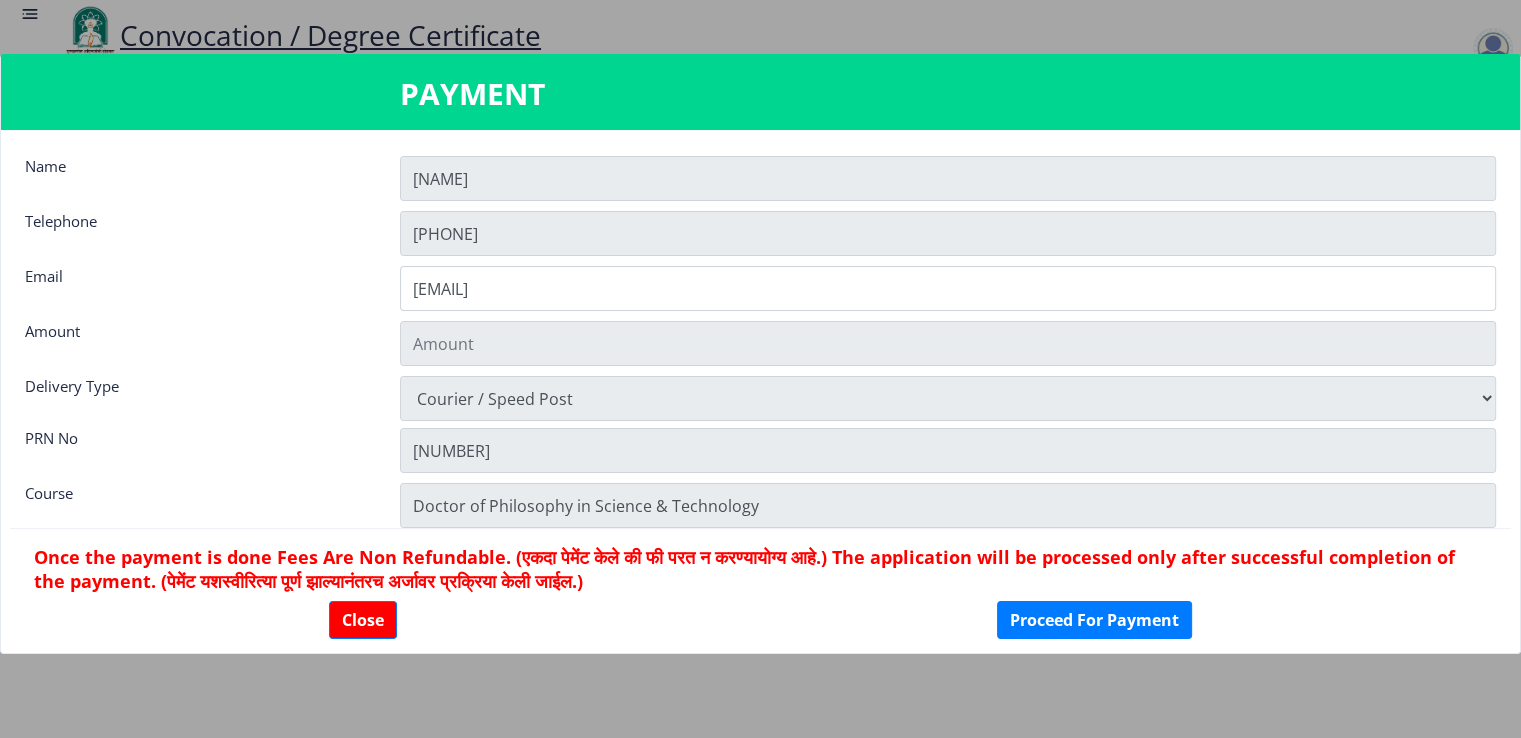 type on "1885" 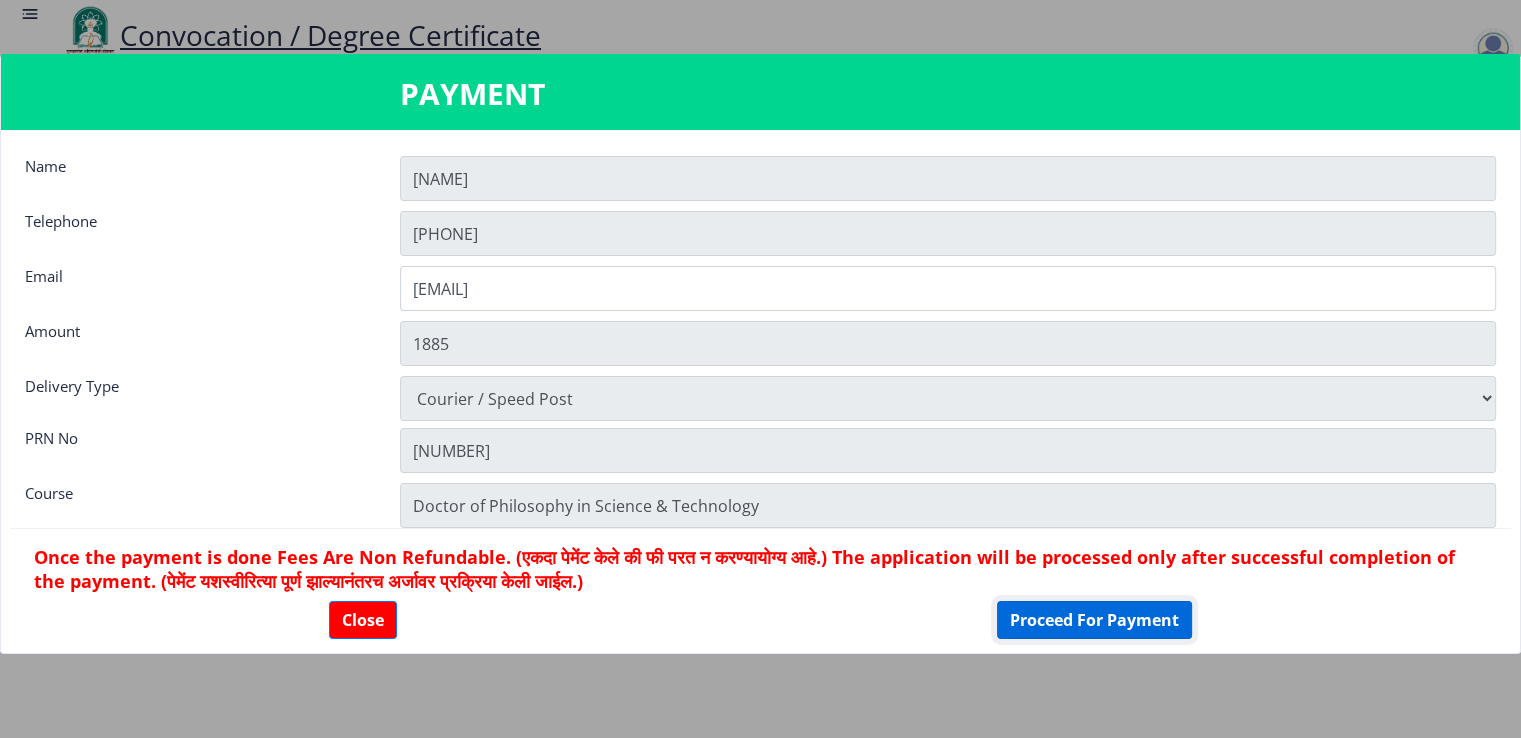 click on "Proceed For Payment" 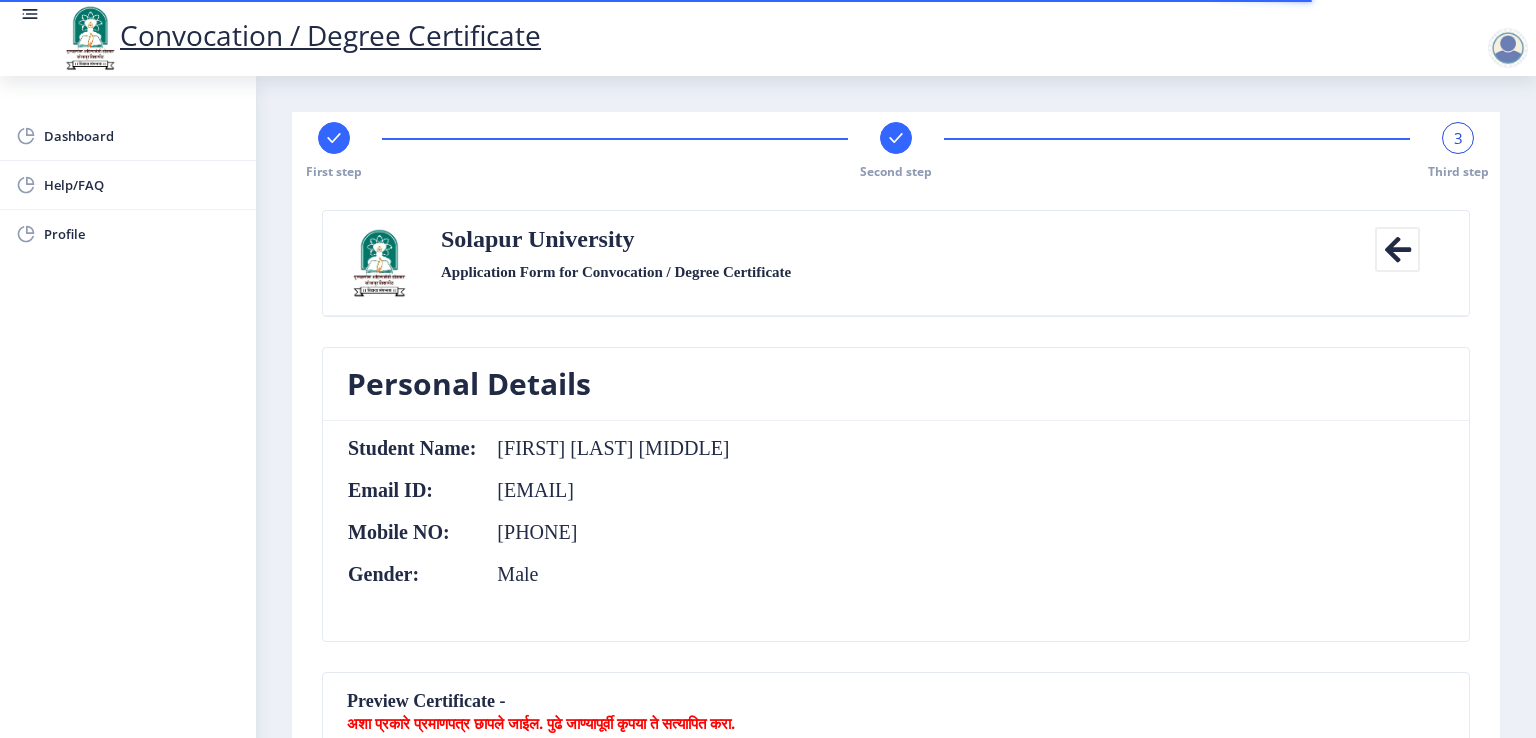 scroll, scrollTop: 0, scrollLeft: 0, axis: both 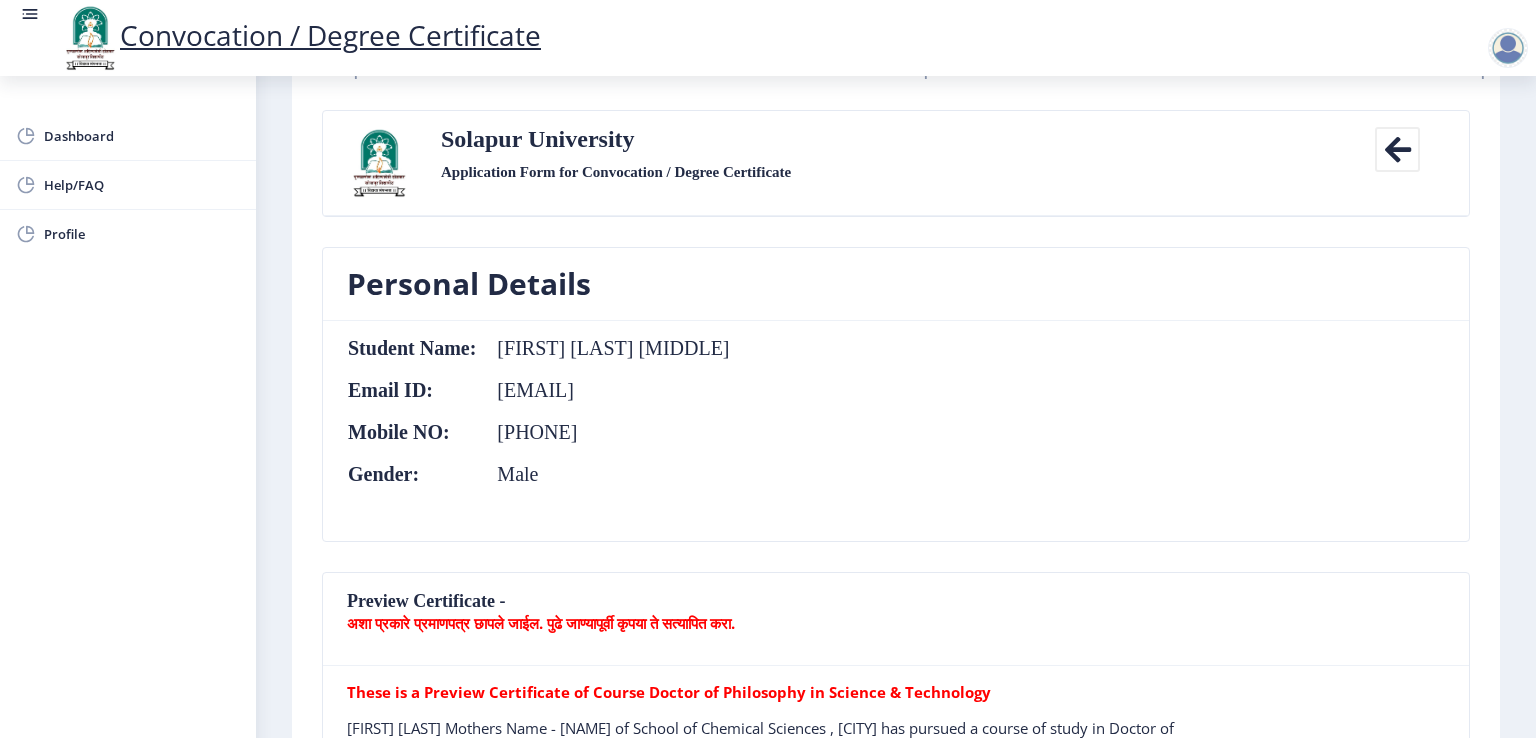 click on "Personal Details  Student Name:  [FIRST] [LAST] [MIDDLE] Email ID:  [EMAIL] Mobile NO:  [PHONE] Gender:  [GENDER]" 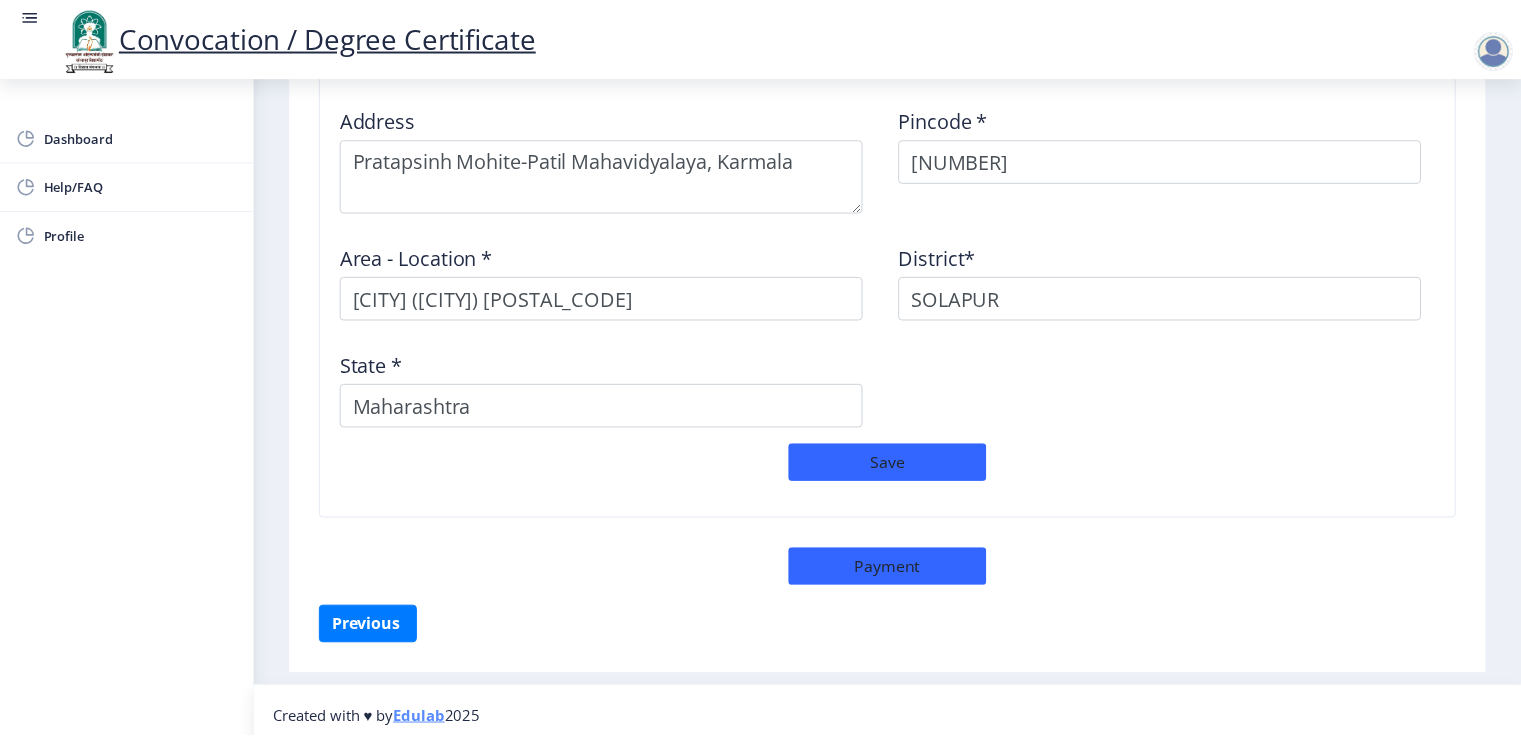 scroll, scrollTop: 1684, scrollLeft: 0, axis: vertical 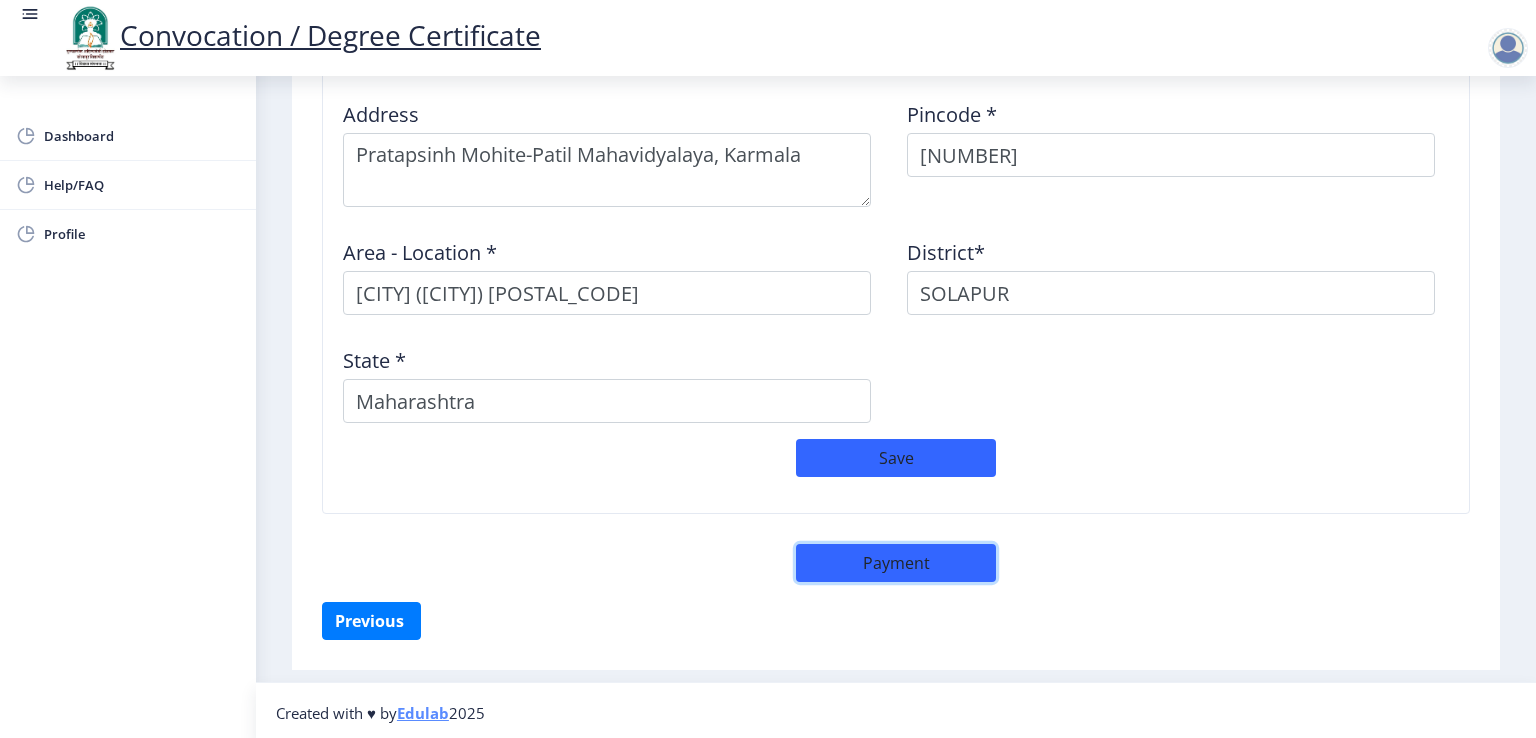 click on "Payment" 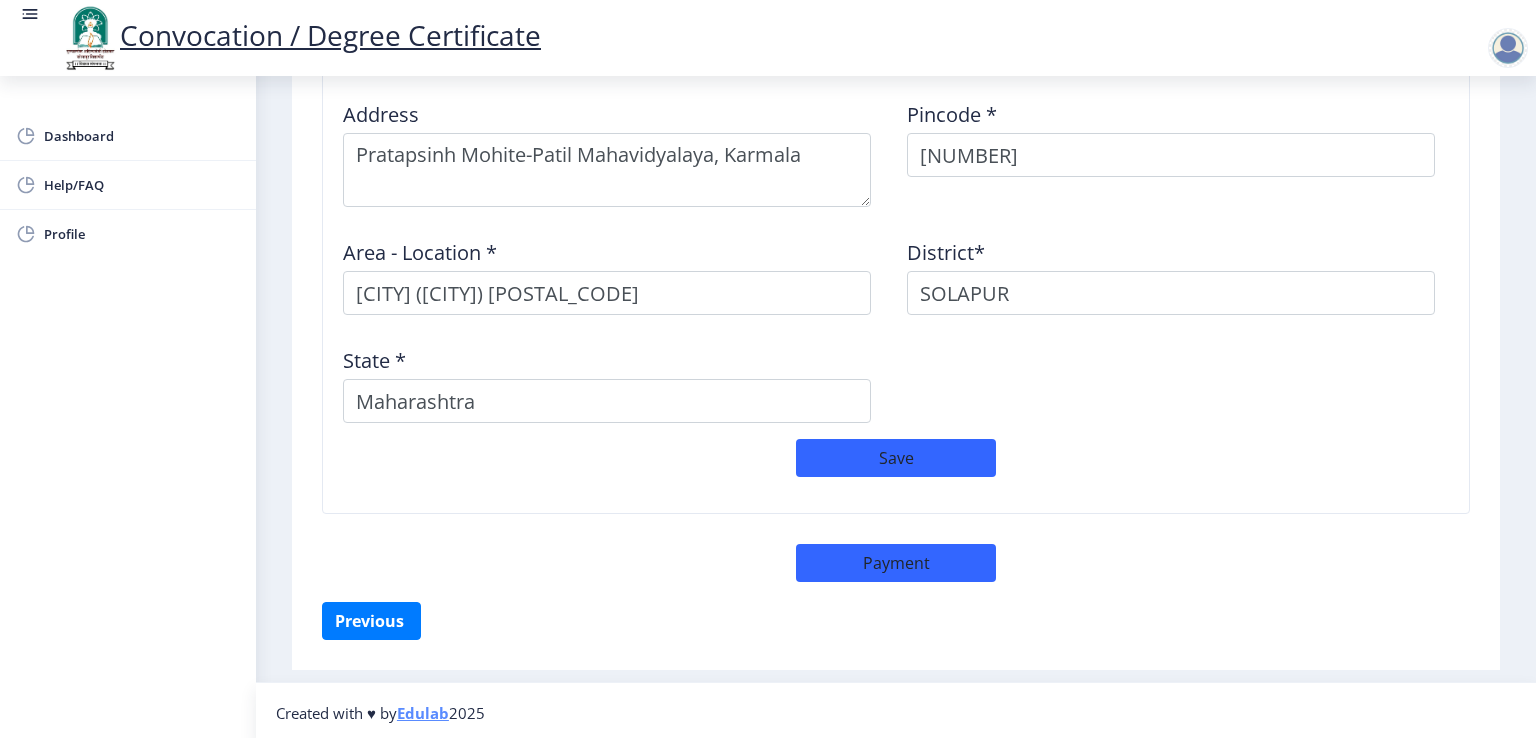 select on "sealed" 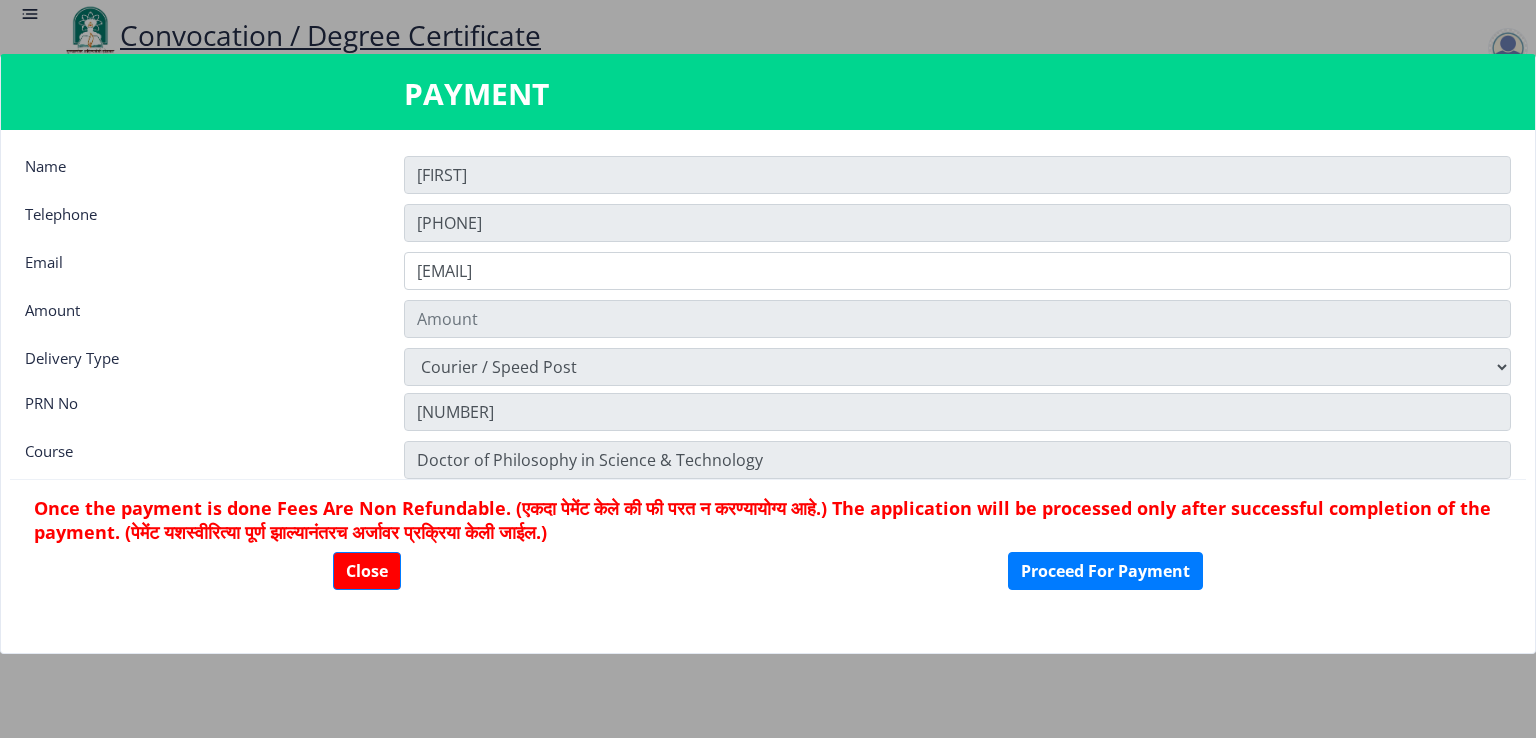 type on "1885" 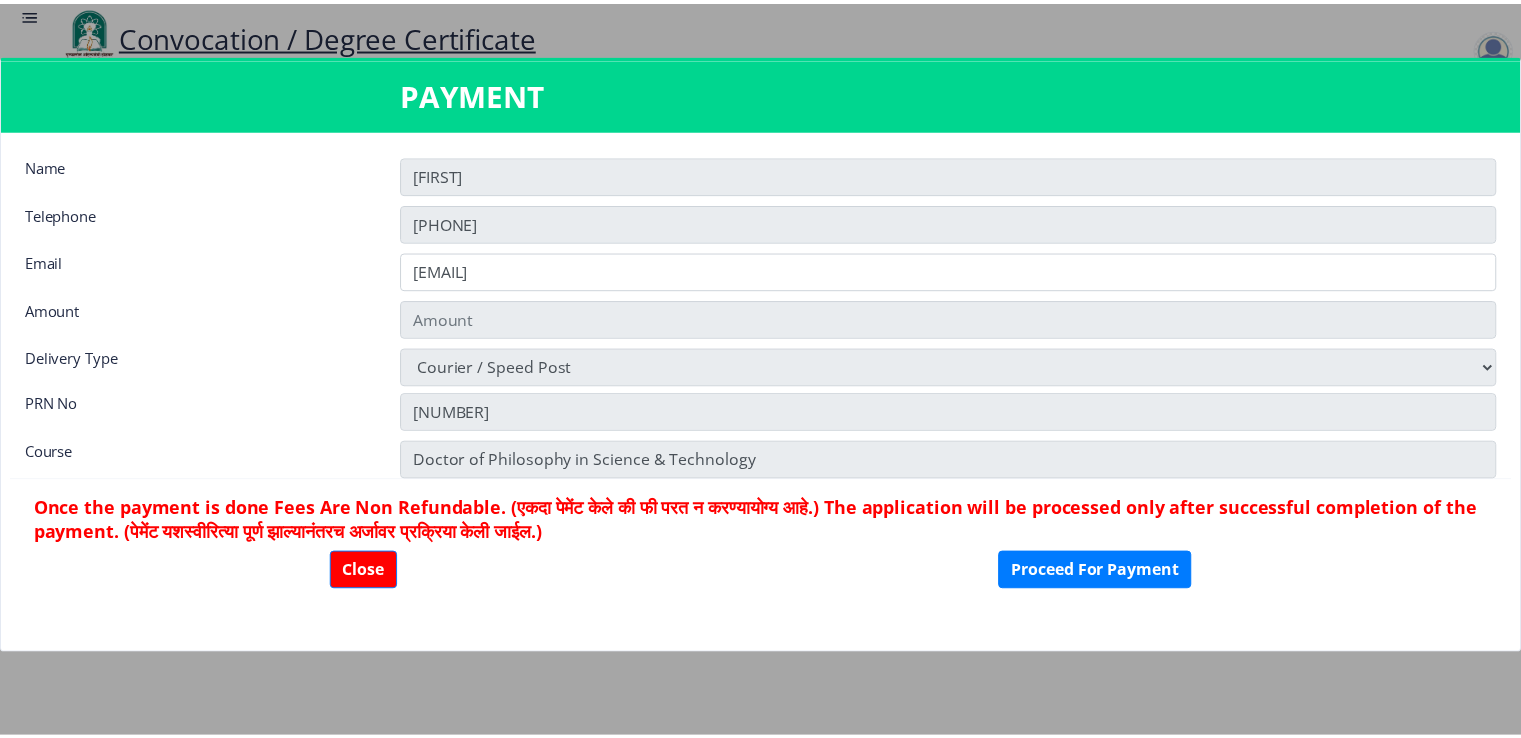 scroll, scrollTop: 1682, scrollLeft: 0, axis: vertical 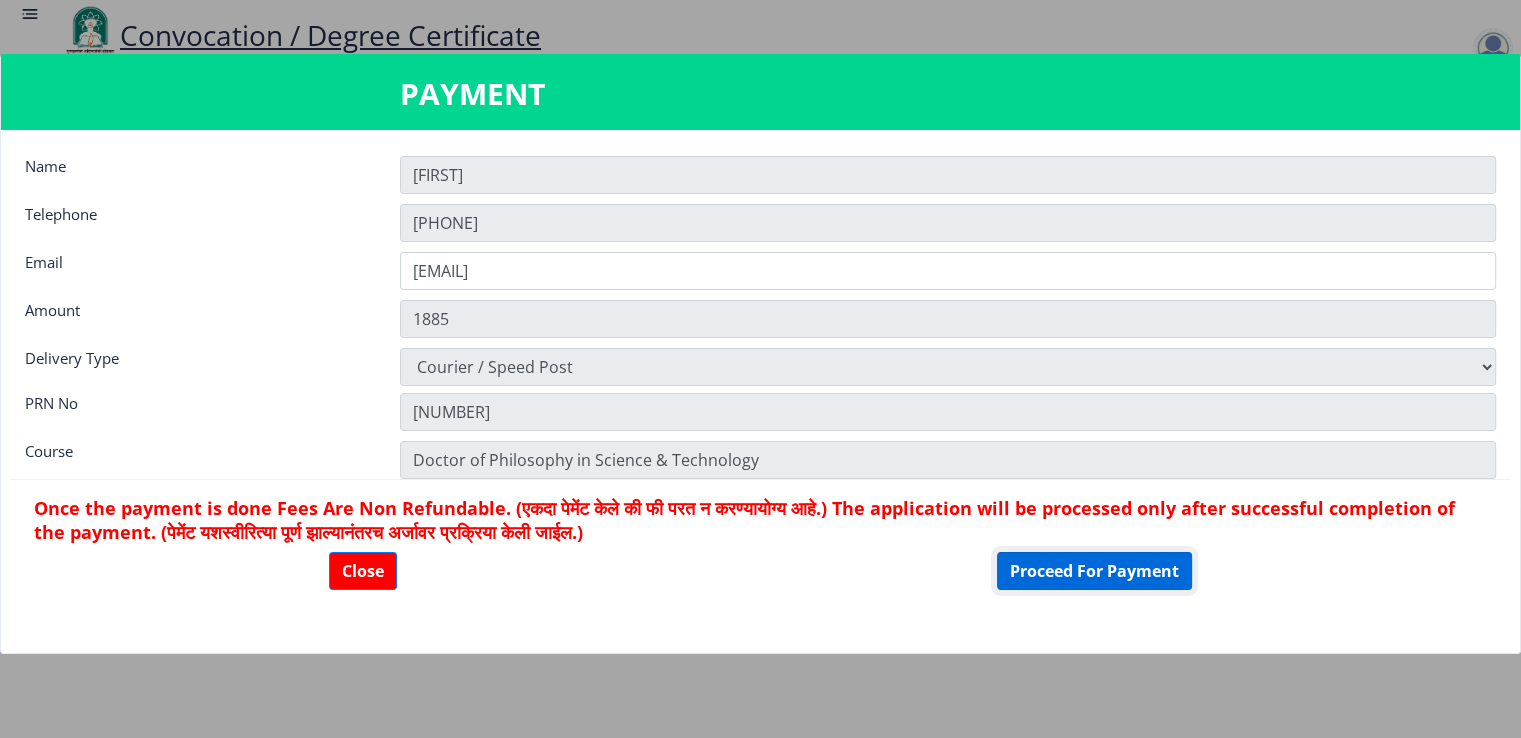 click on "Proceed For Payment" 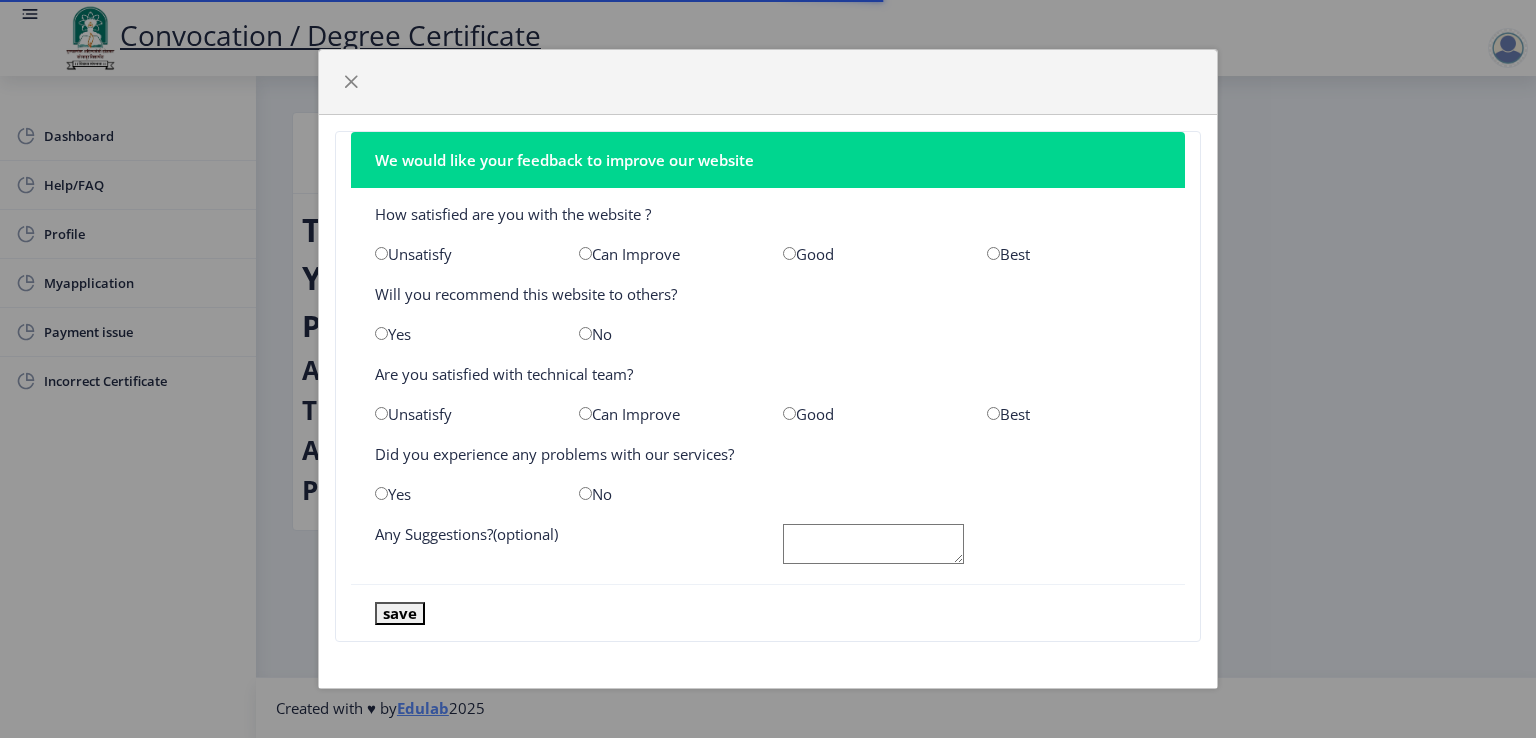 scroll, scrollTop: 0, scrollLeft: 0, axis: both 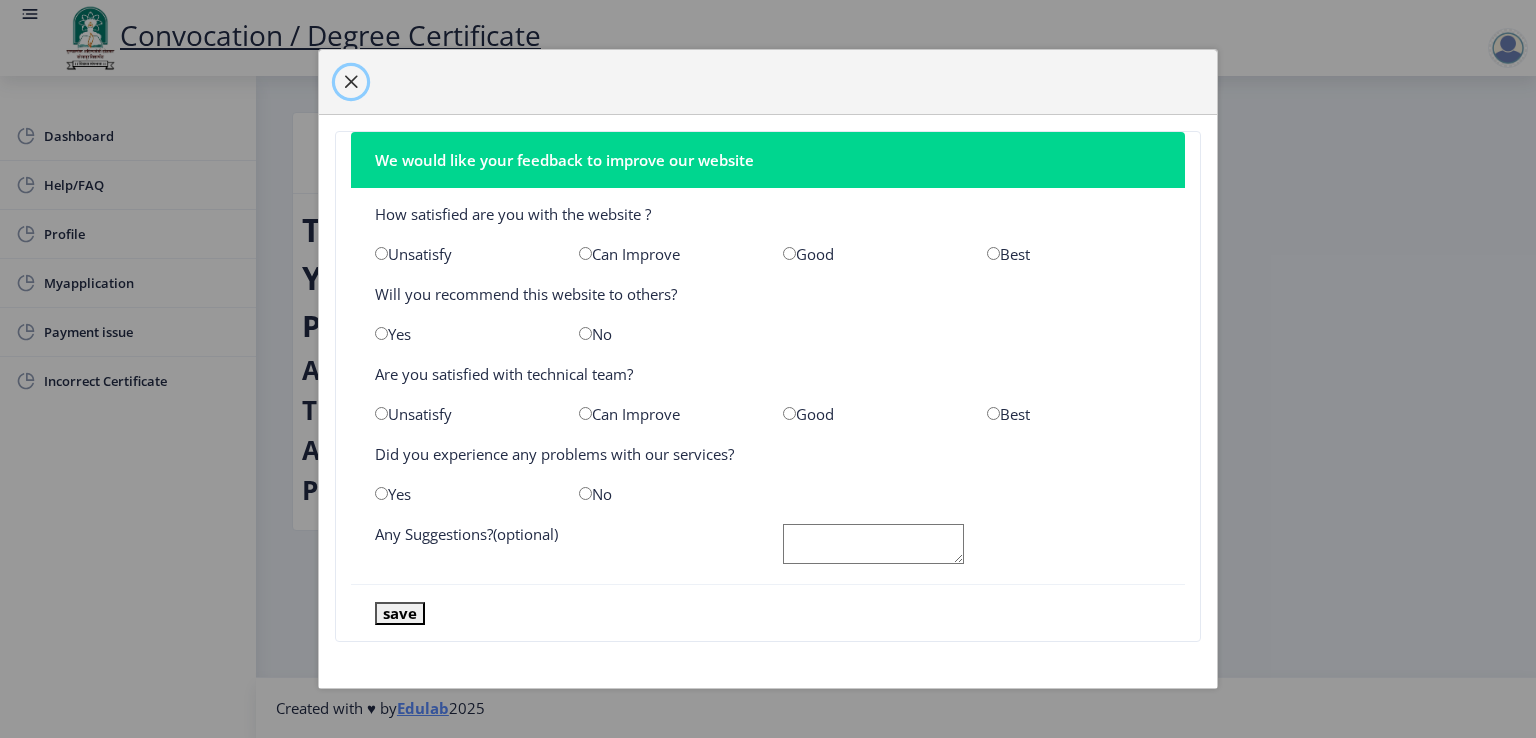click 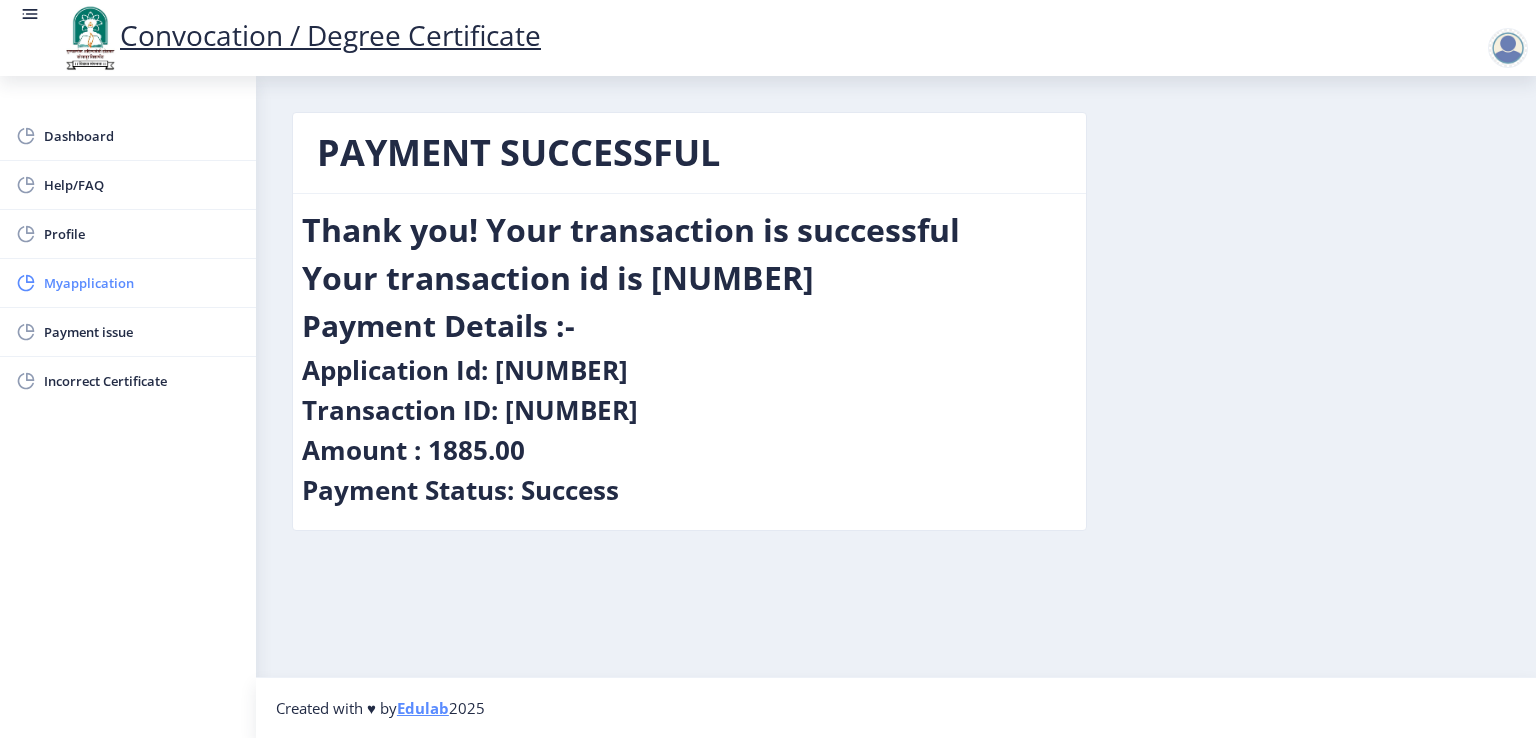 click on "Myapplication" 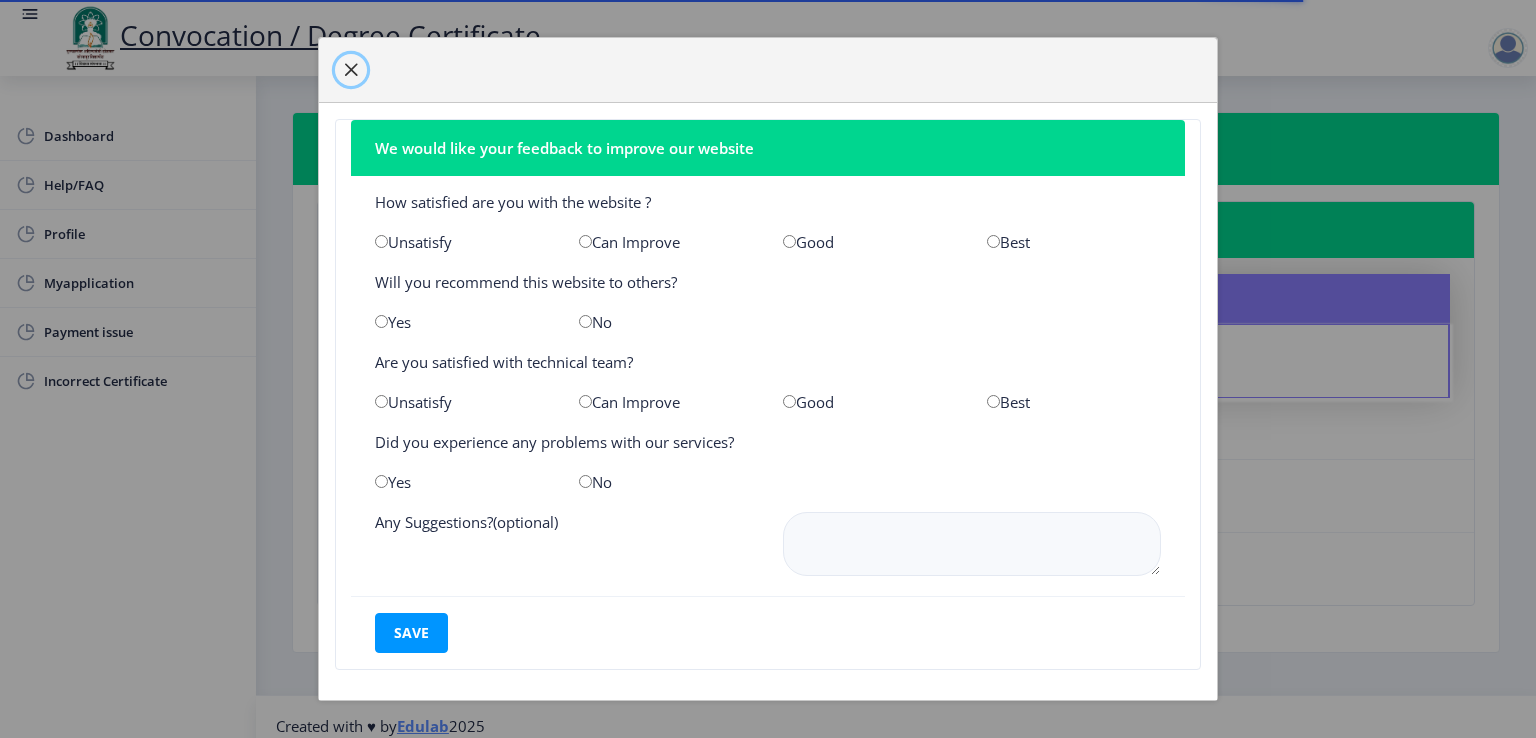 click 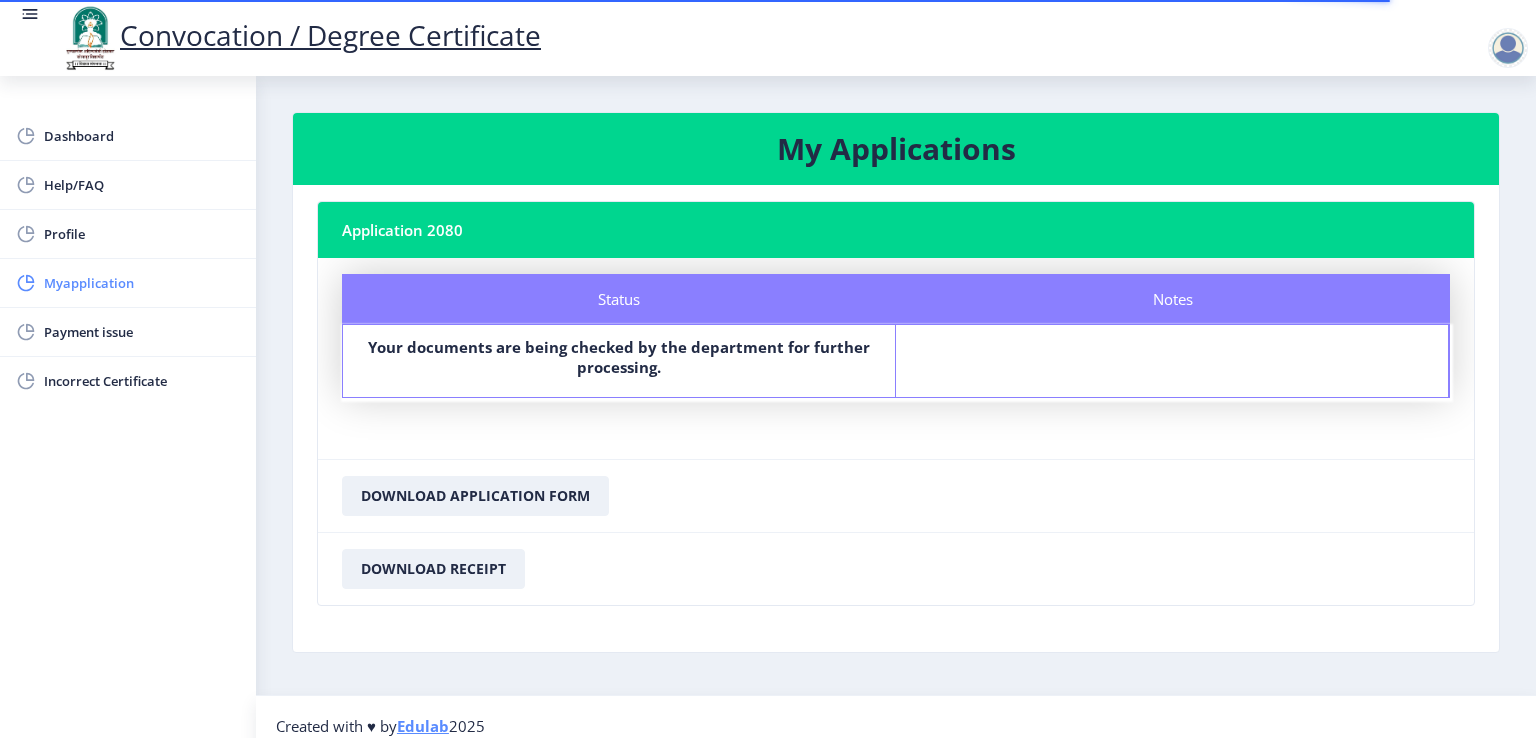 click on "Myapplication" 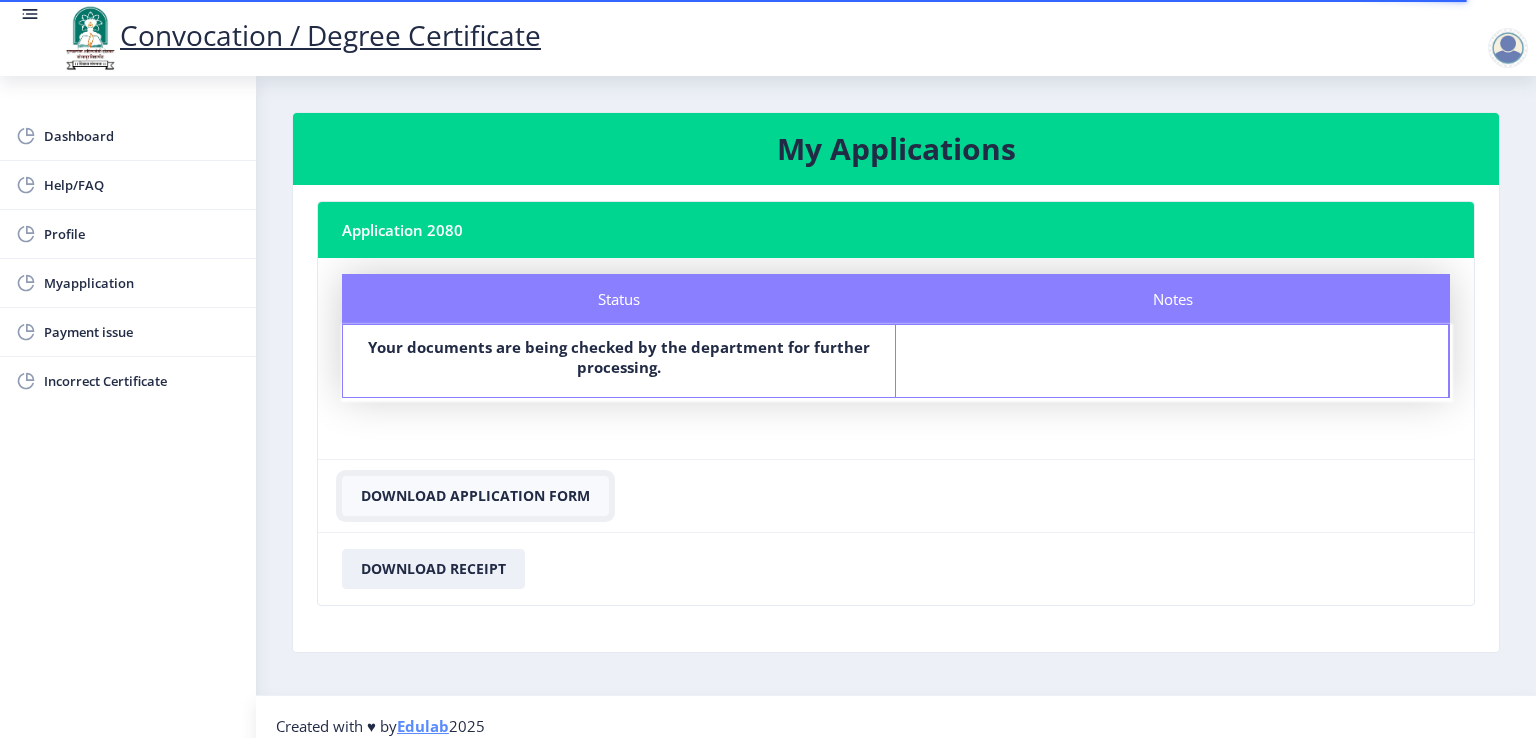 click on "Download Application Form" 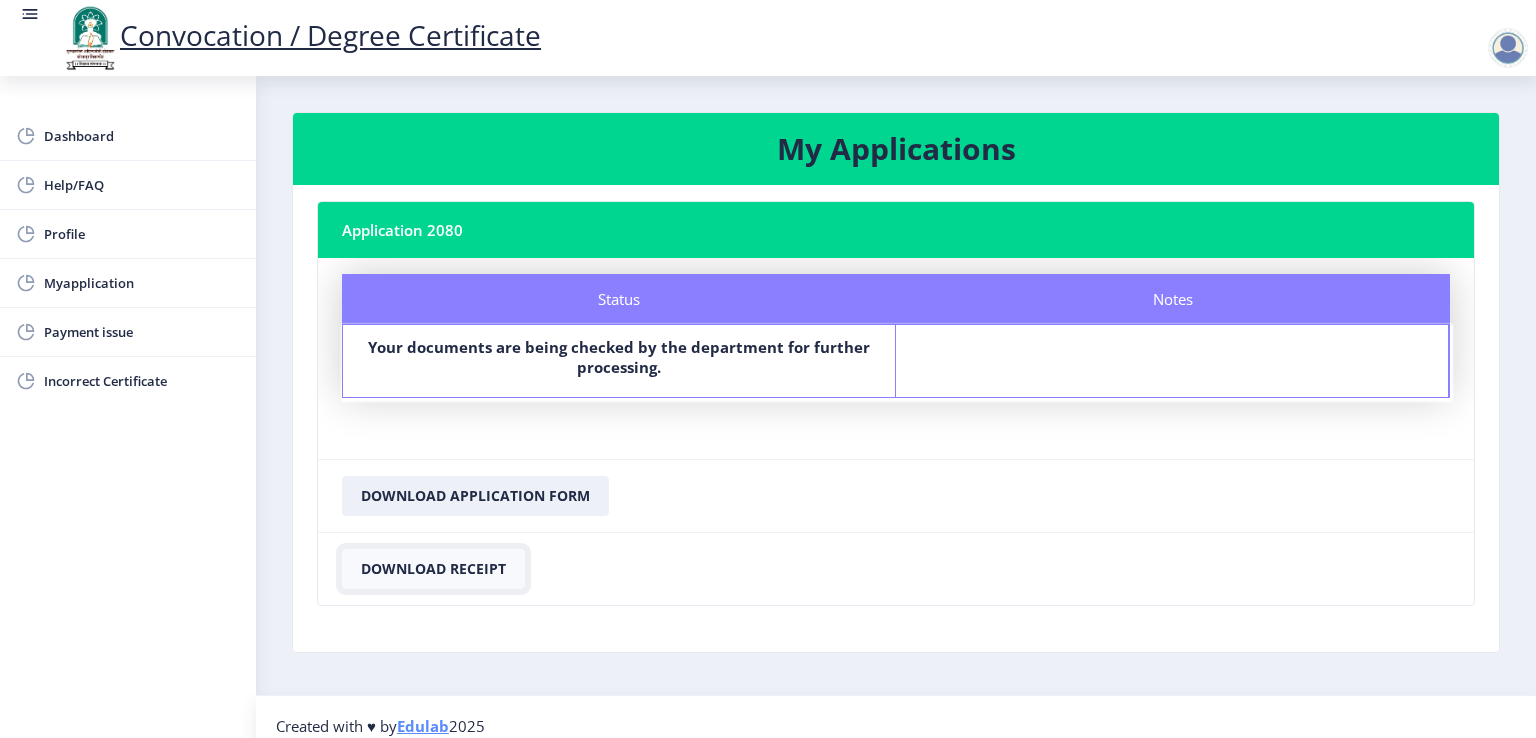 click on "Download Receipt" 